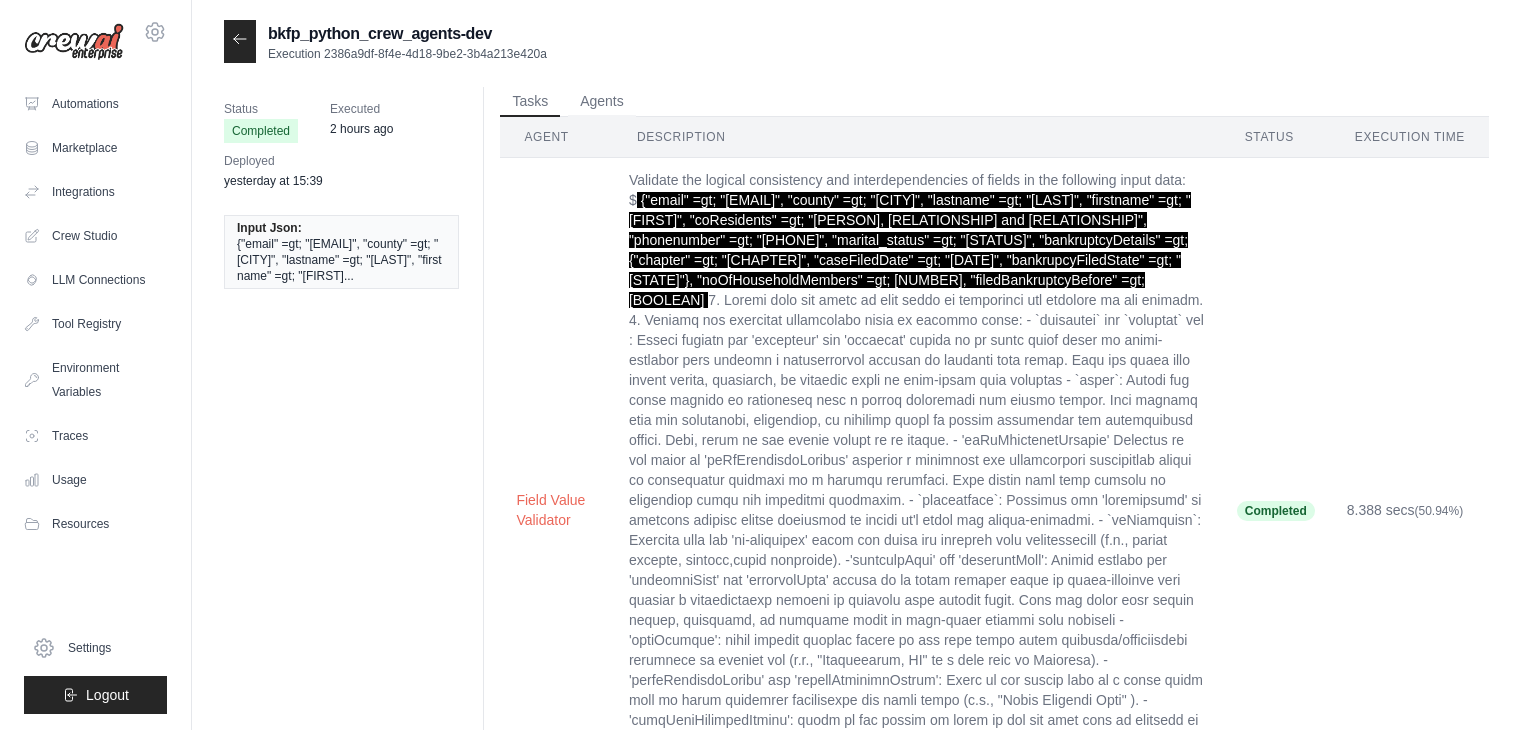 scroll, scrollTop: 0, scrollLeft: 0, axis: both 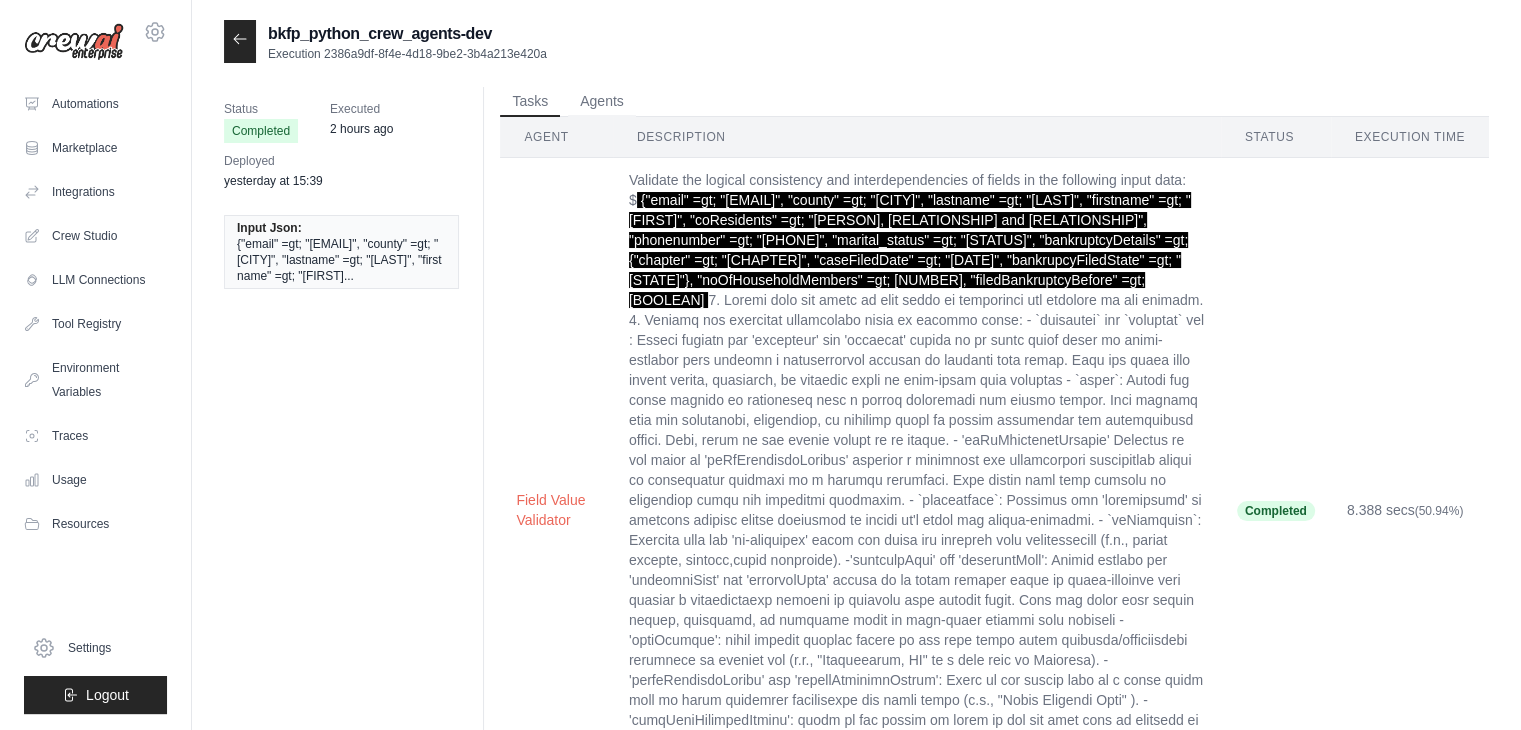 click at bounding box center (240, 41) 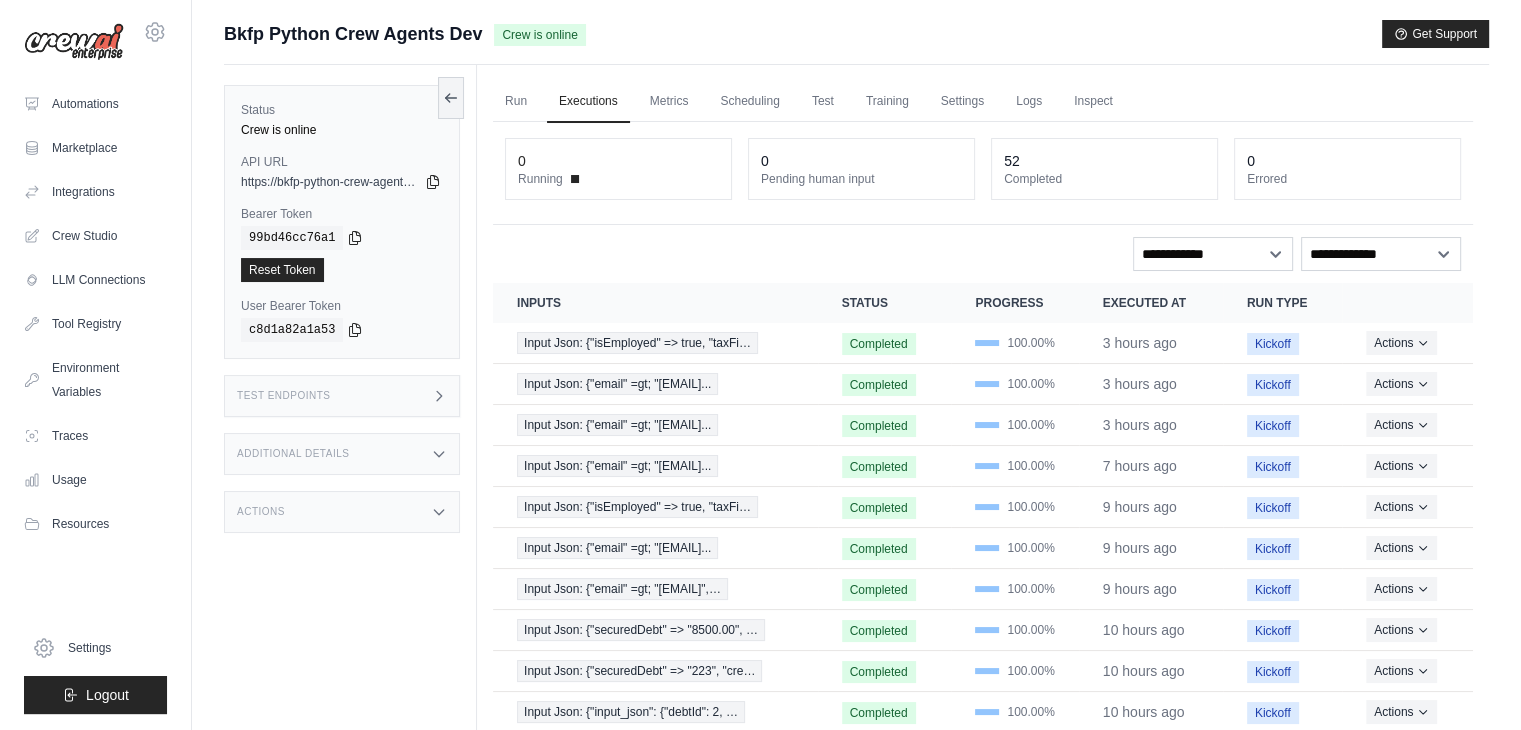 click on "0
Running
0
Pending human input
52
Completed
0
Errored" at bounding box center (983, 173) 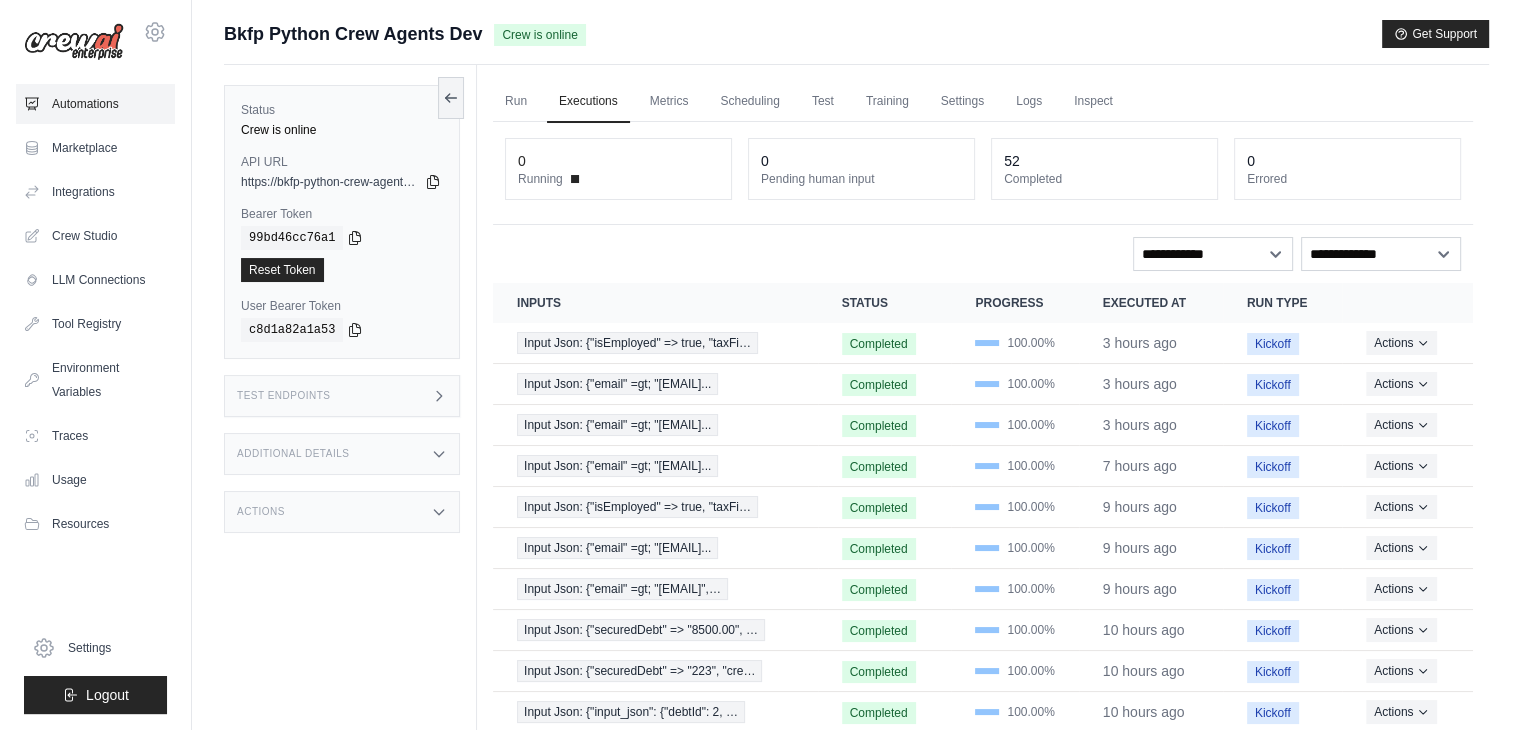 click on "Automations" at bounding box center (95, 104) 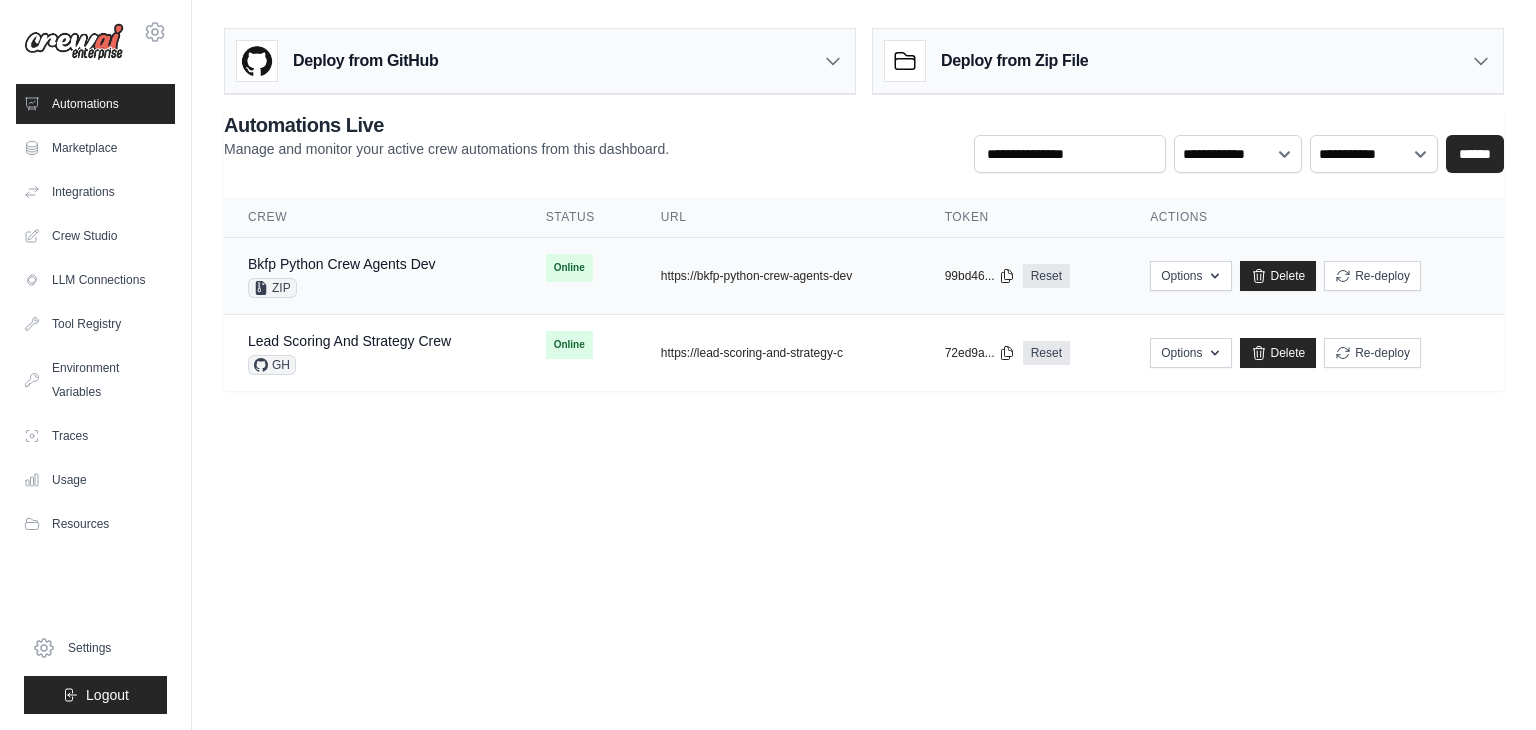 click on "copied" at bounding box center [682, 268] 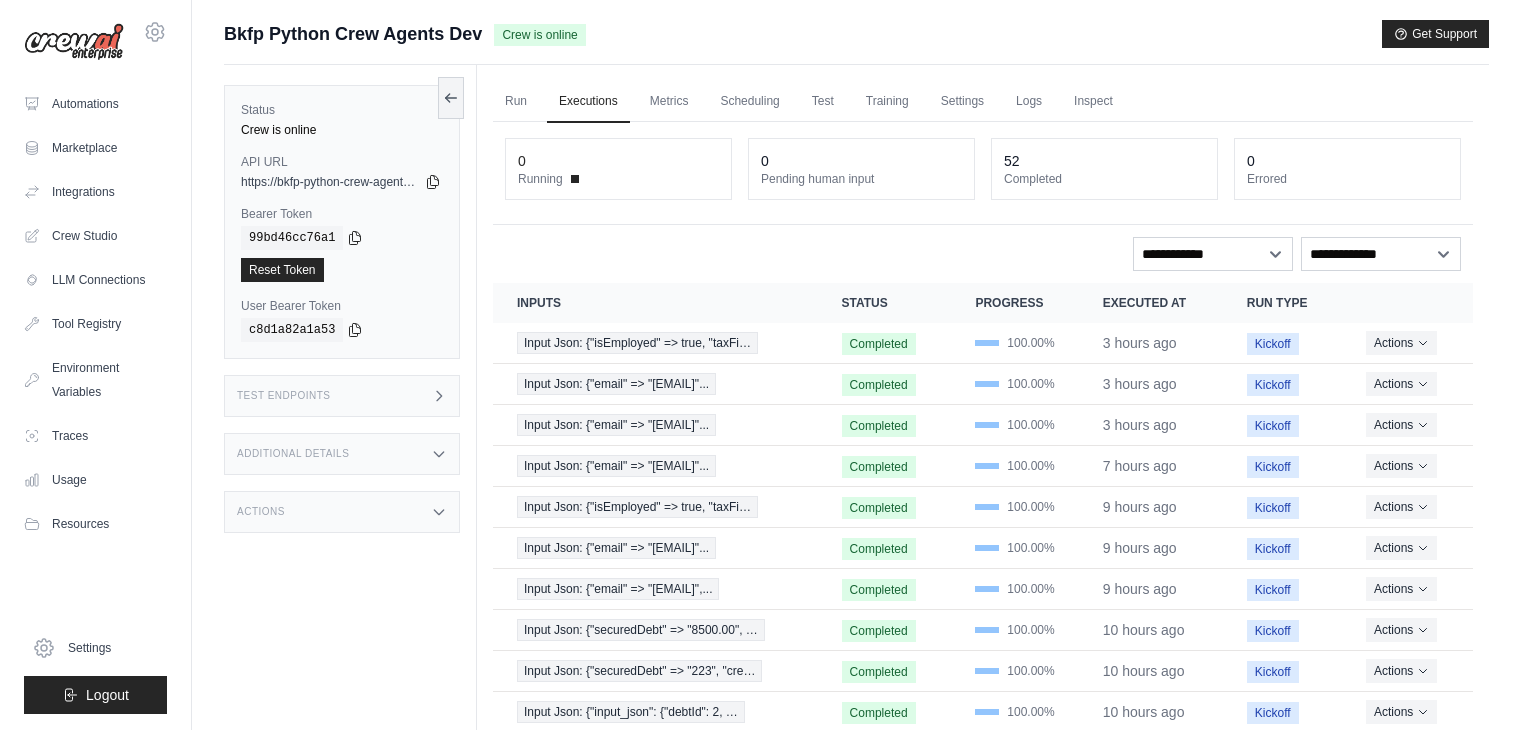 scroll, scrollTop: 0, scrollLeft: 0, axis: both 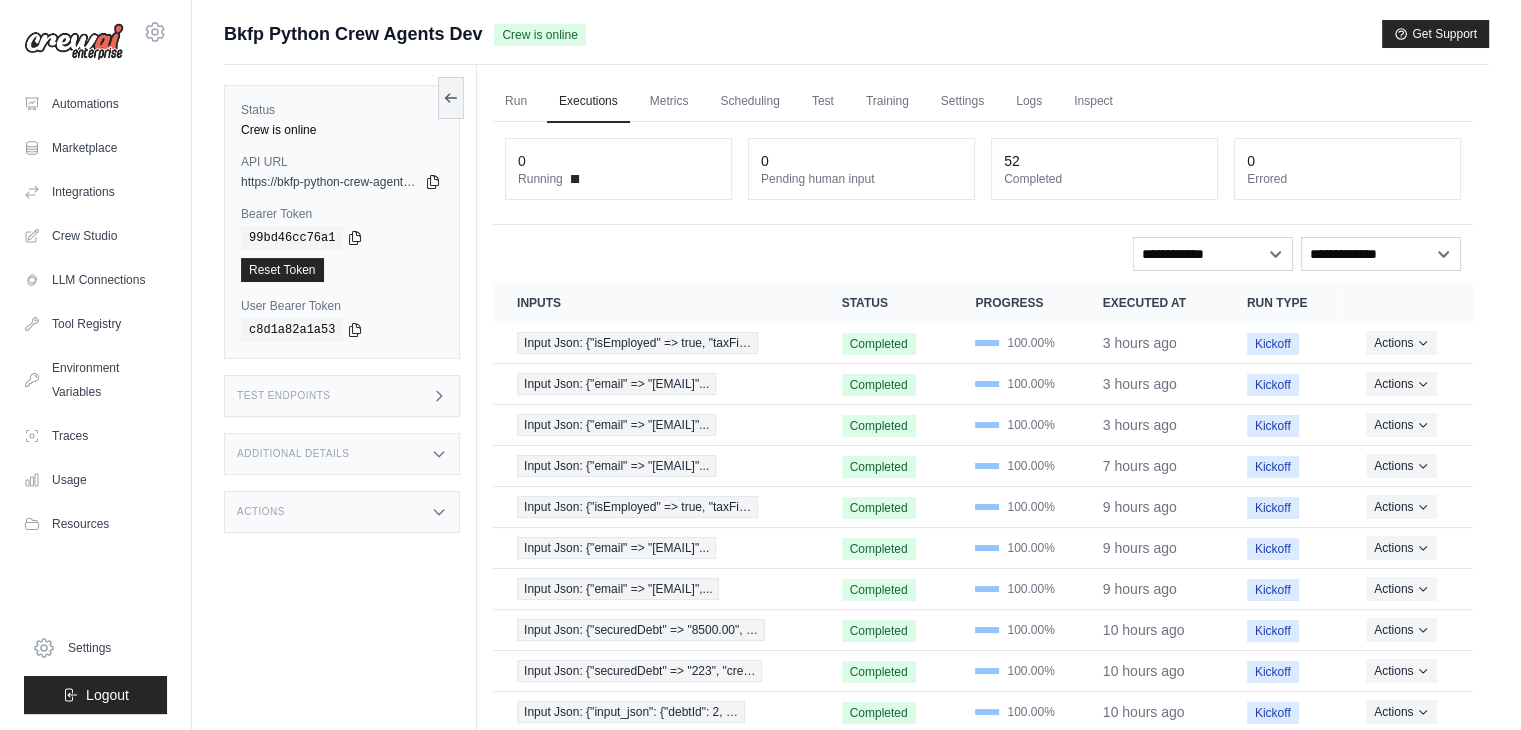 click on "Submit a support request
Describe your issue or question  *
Please be specific about what you're trying to achieve and any error messages you're seeing. Our expert team is ready to help and will respond as quickly as possible.
Cancel
Submit Request
Bkfp Python Crew Agents Dev
Crew is online" at bounding box center [856, 42] 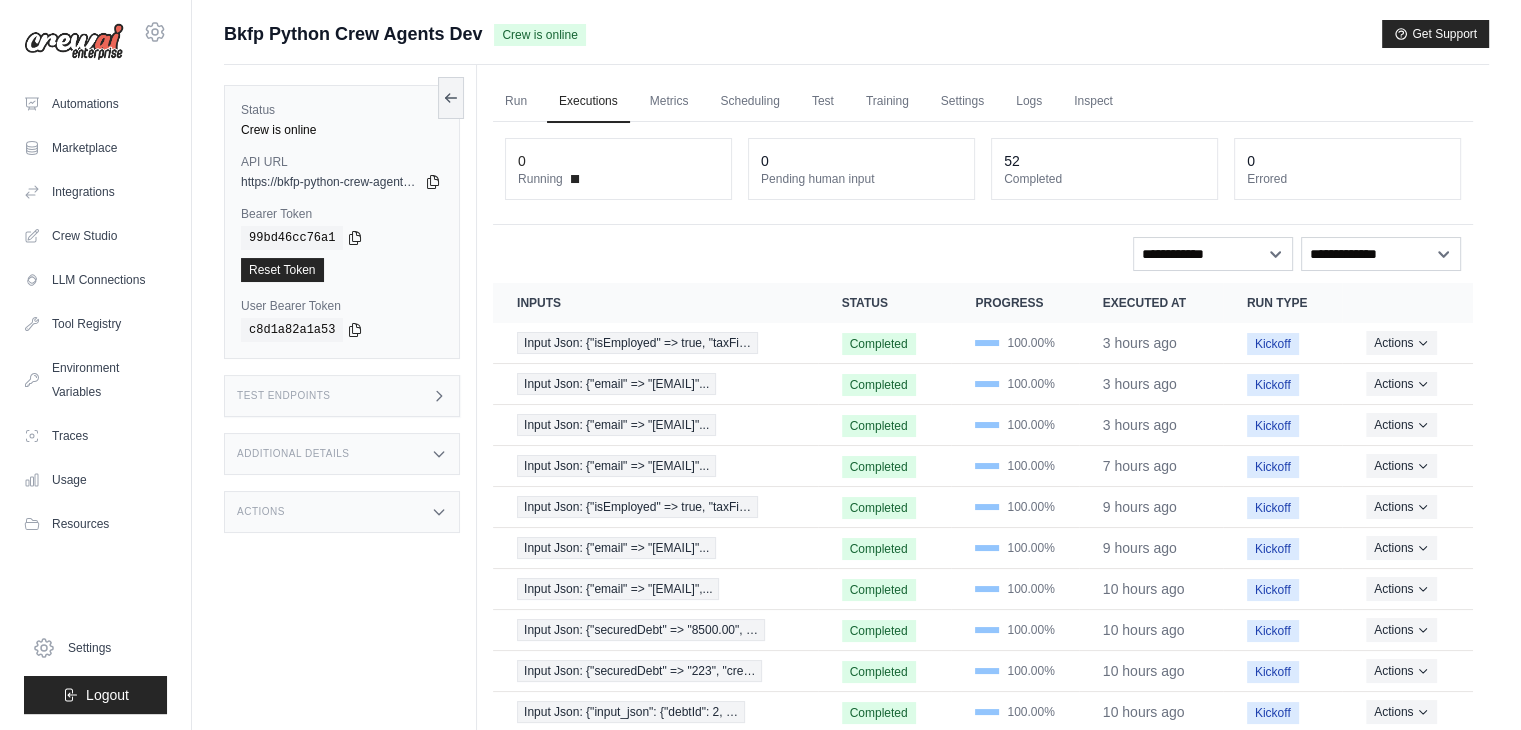 click on "Actions" at bounding box center (342, 512) 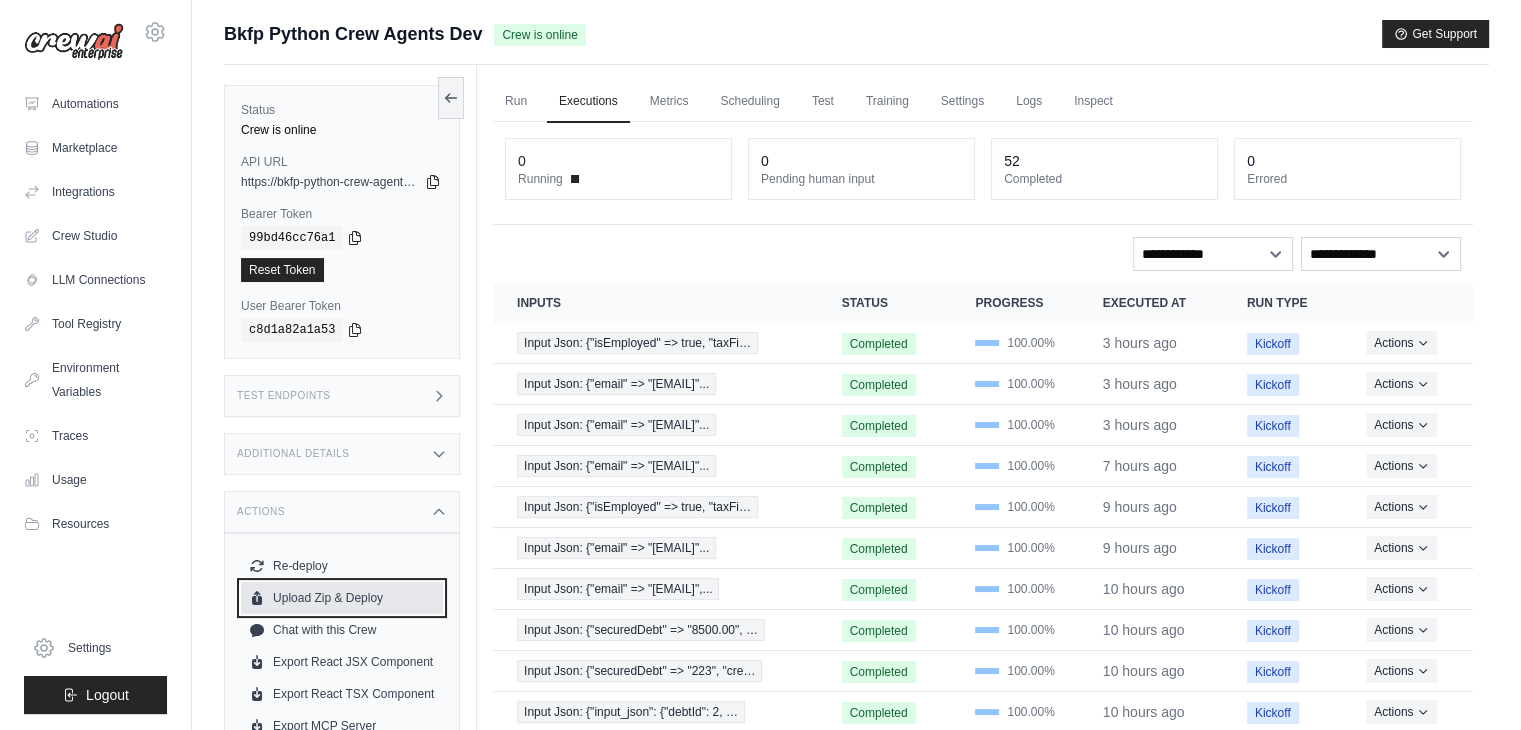 click on "Upload Zip & Deploy" at bounding box center [342, 598] 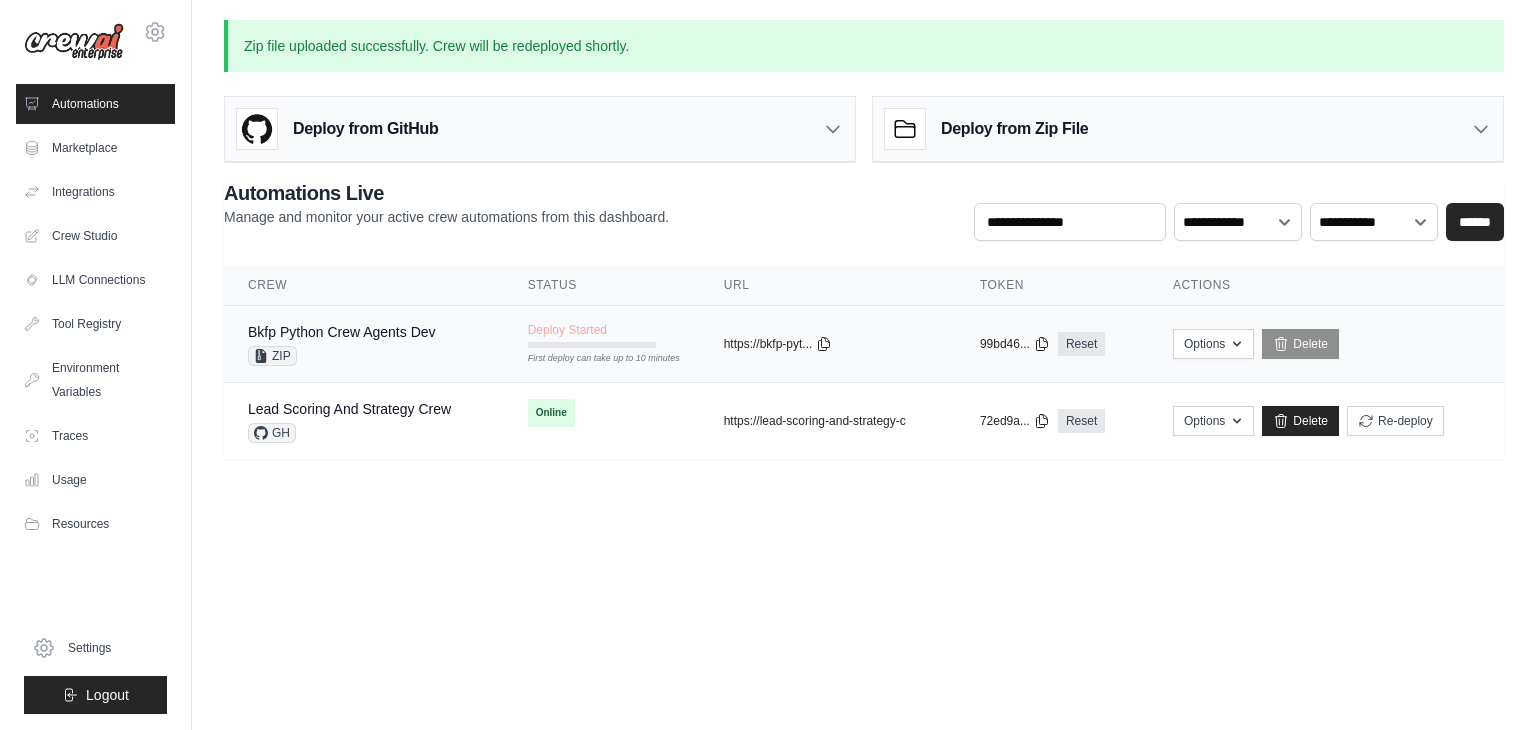 click on "Deploy Started
First deploy can take up to 10 minutes" at bounding box center [602, 335] 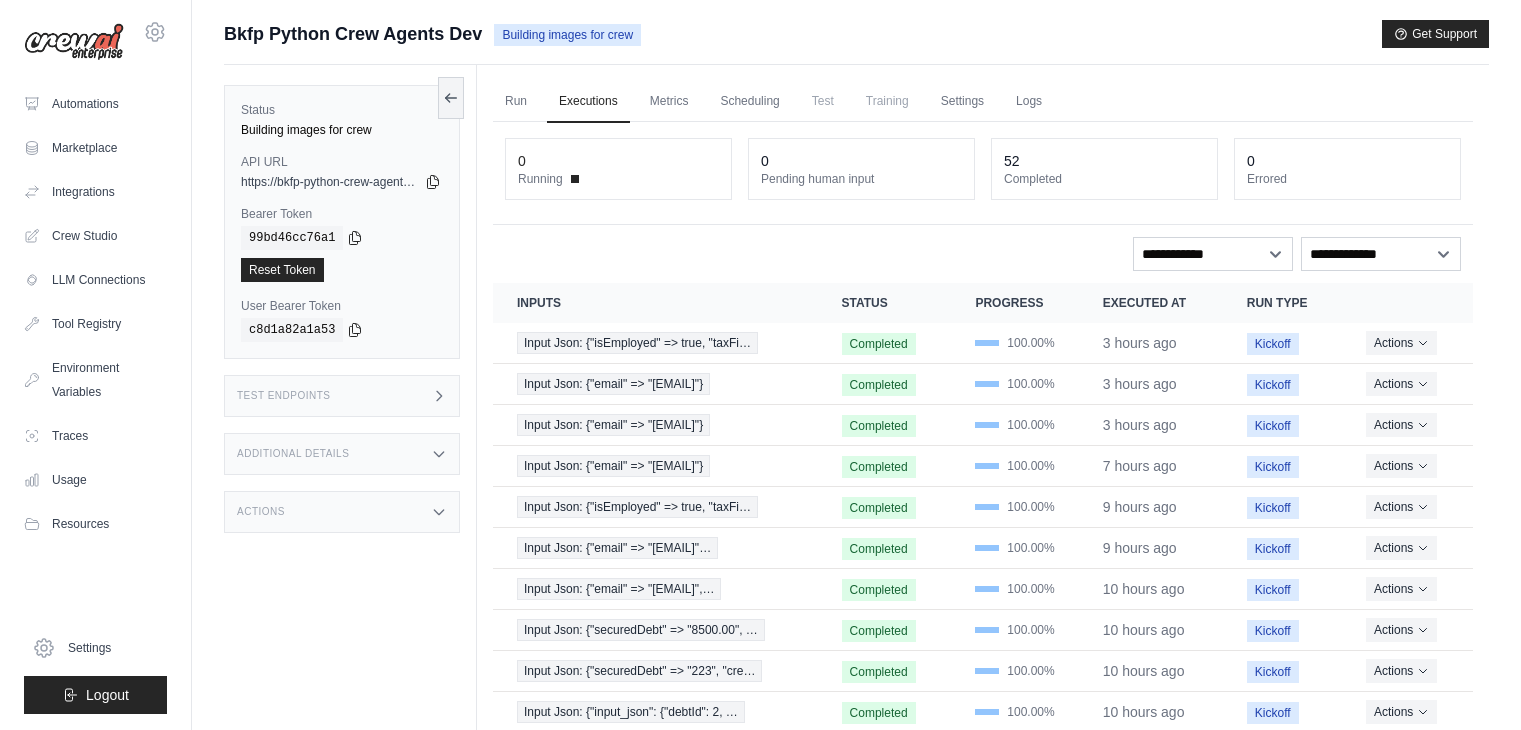 scroll, scrollTop: 0, scrollLeft: 0, axis: both 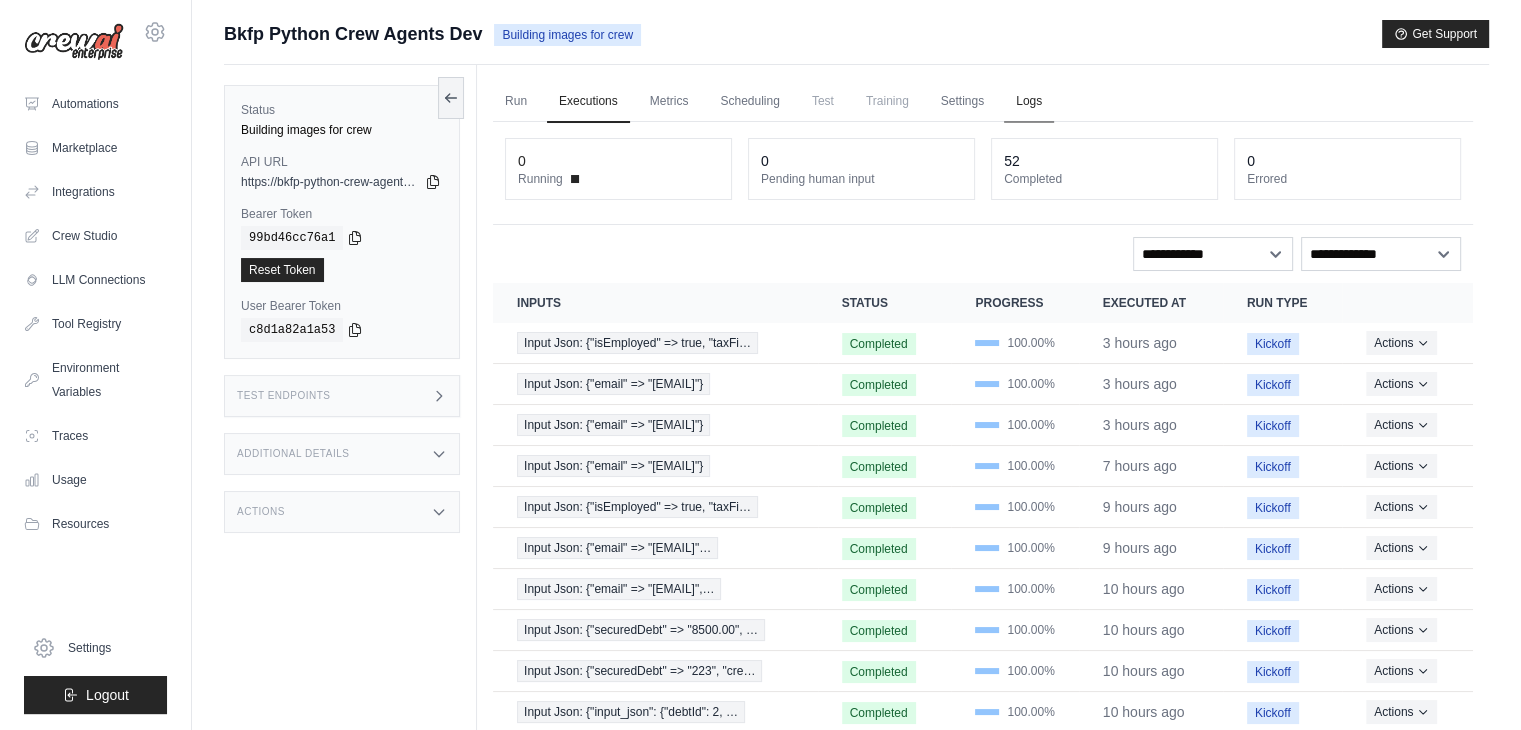 click on "Logs" at bounding box center [1029, 102] 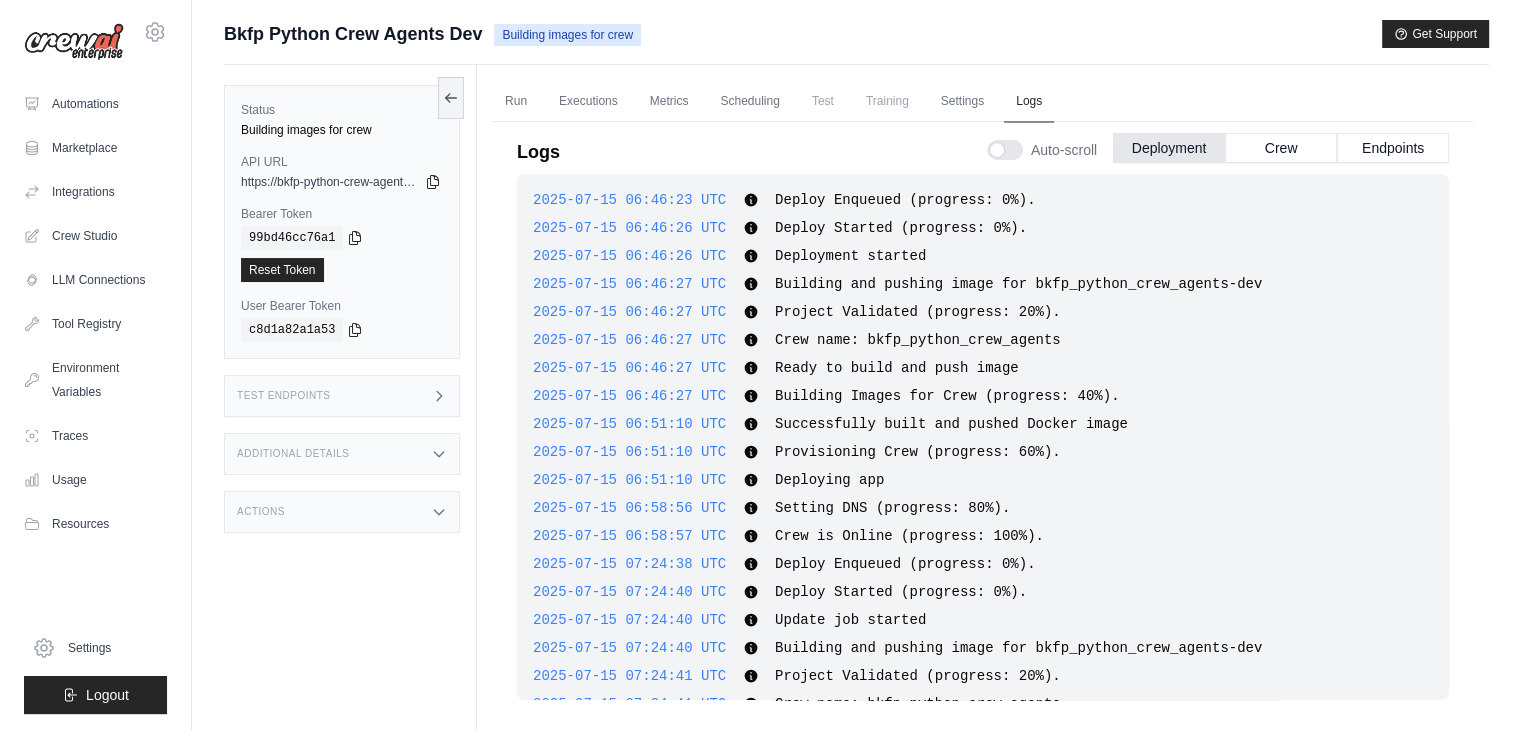 scroll, scrollTop: 1206, scrollLeft: 0, axis: vertical 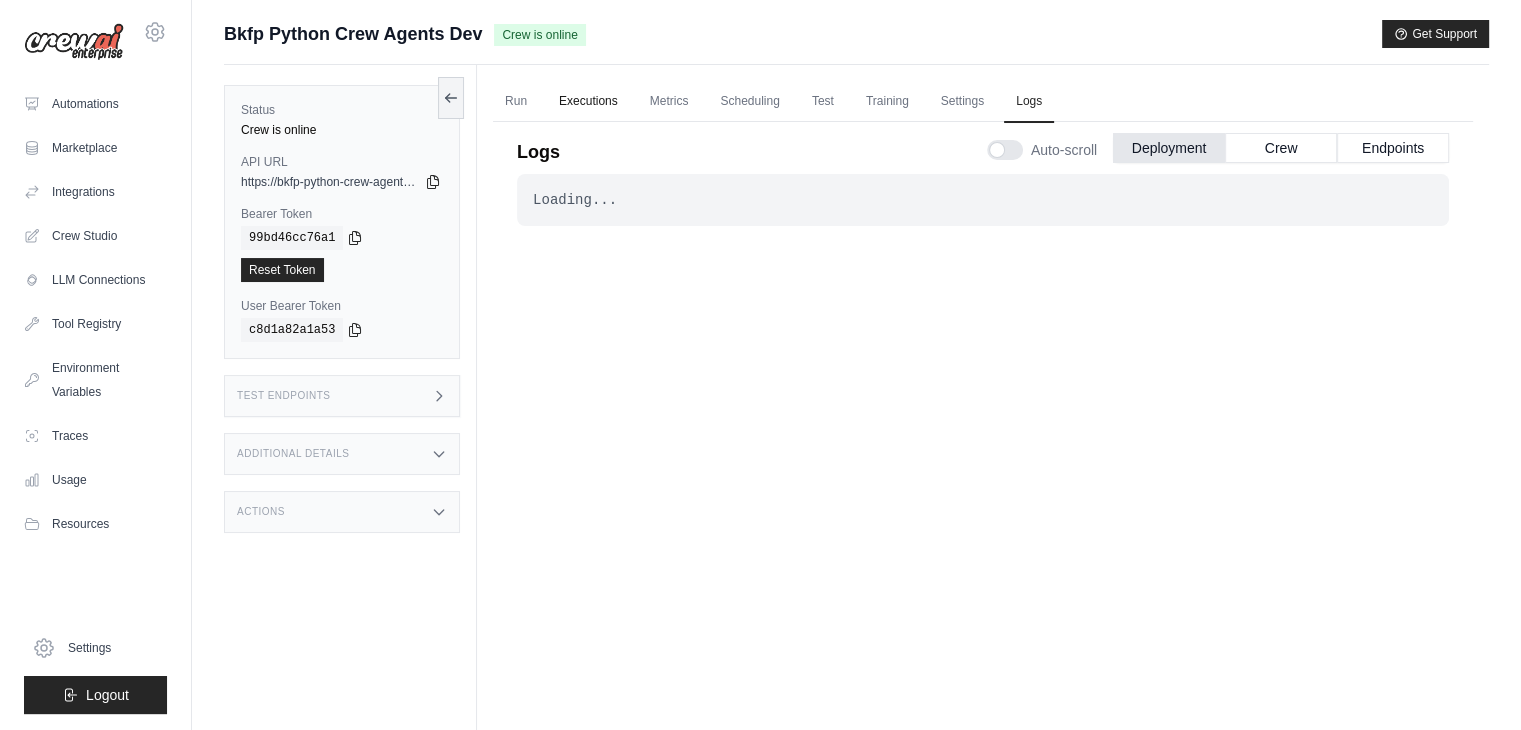 click on "Executions" at bounding box center (588, 102) 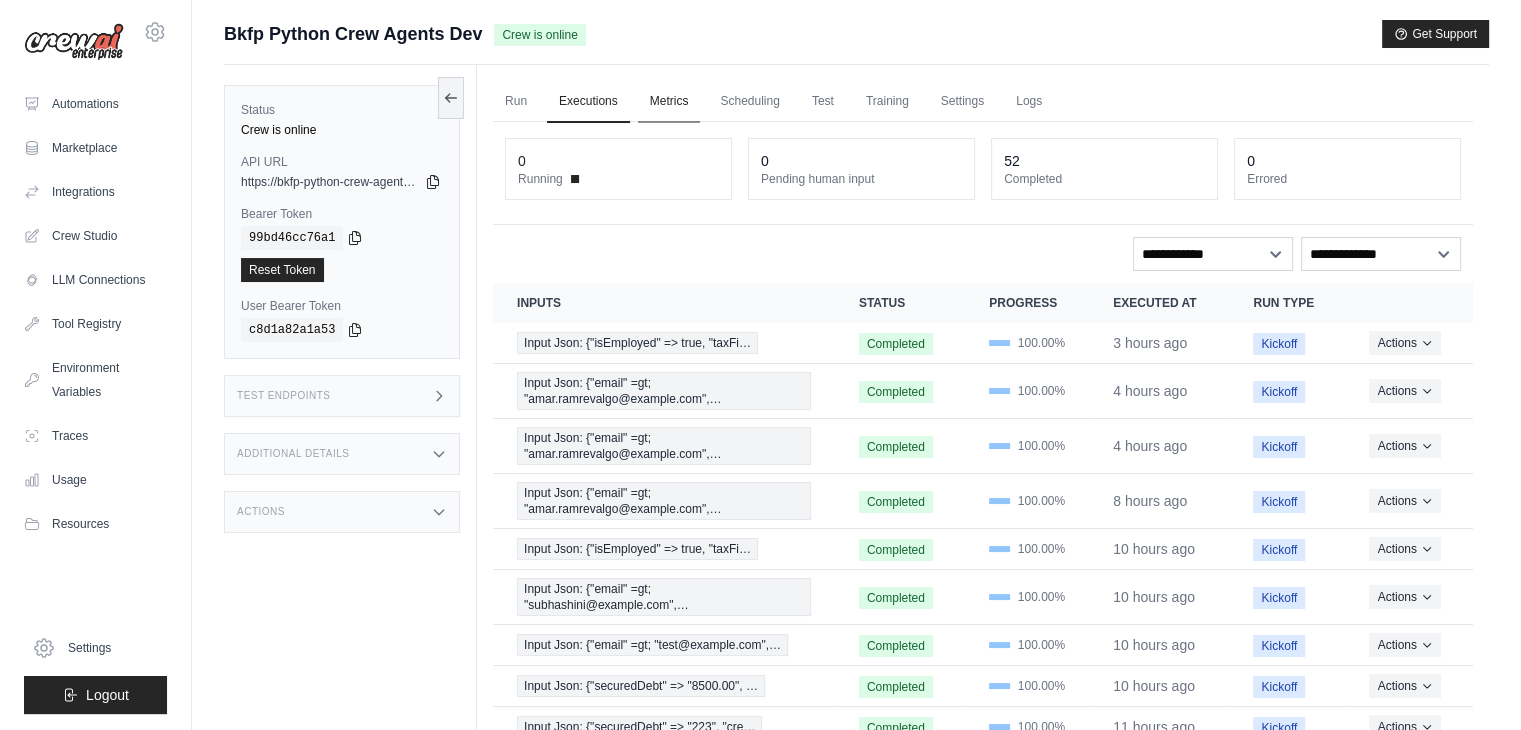 click on "Metrics" at bounding box center [669, 102] 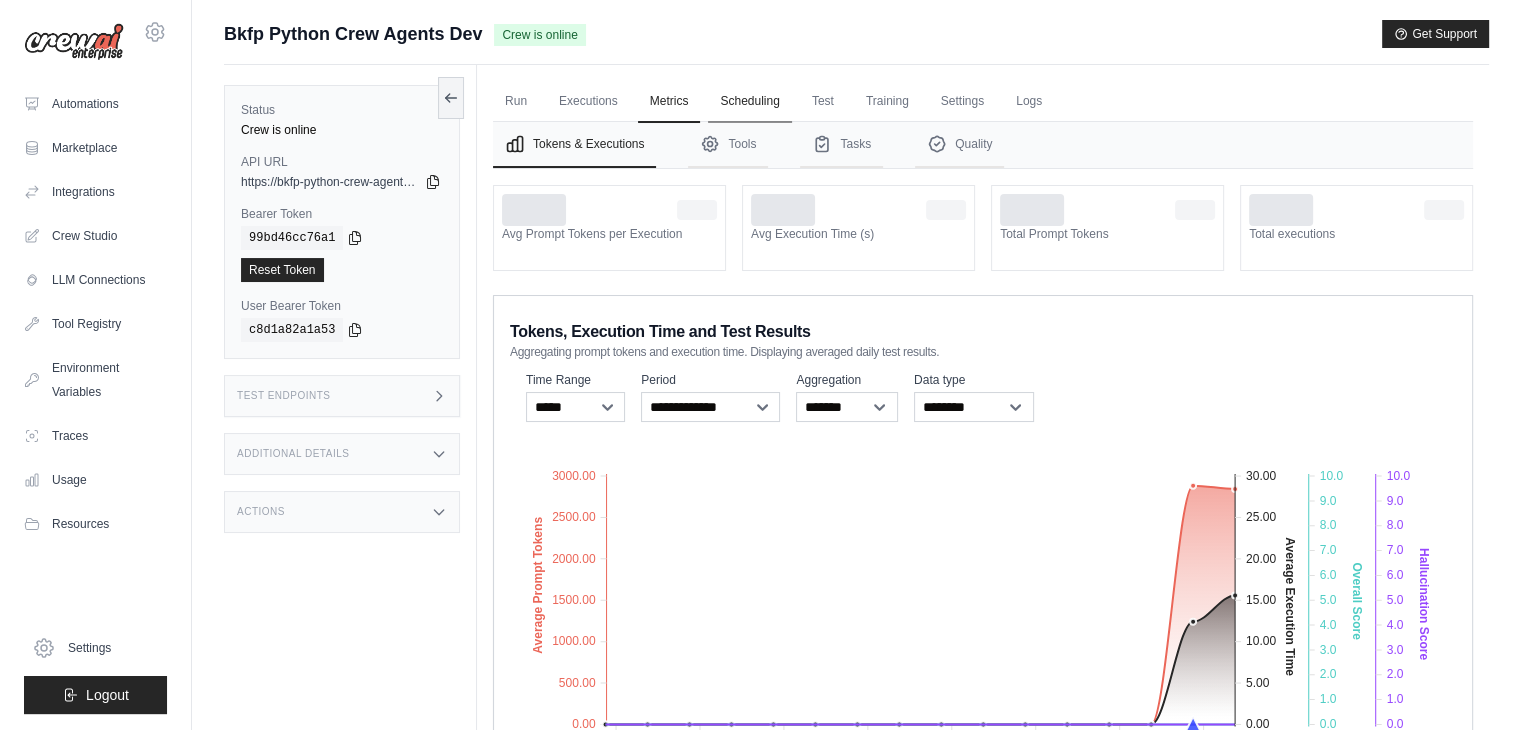 click on "Scheduling" at bounding box center (749, 102) 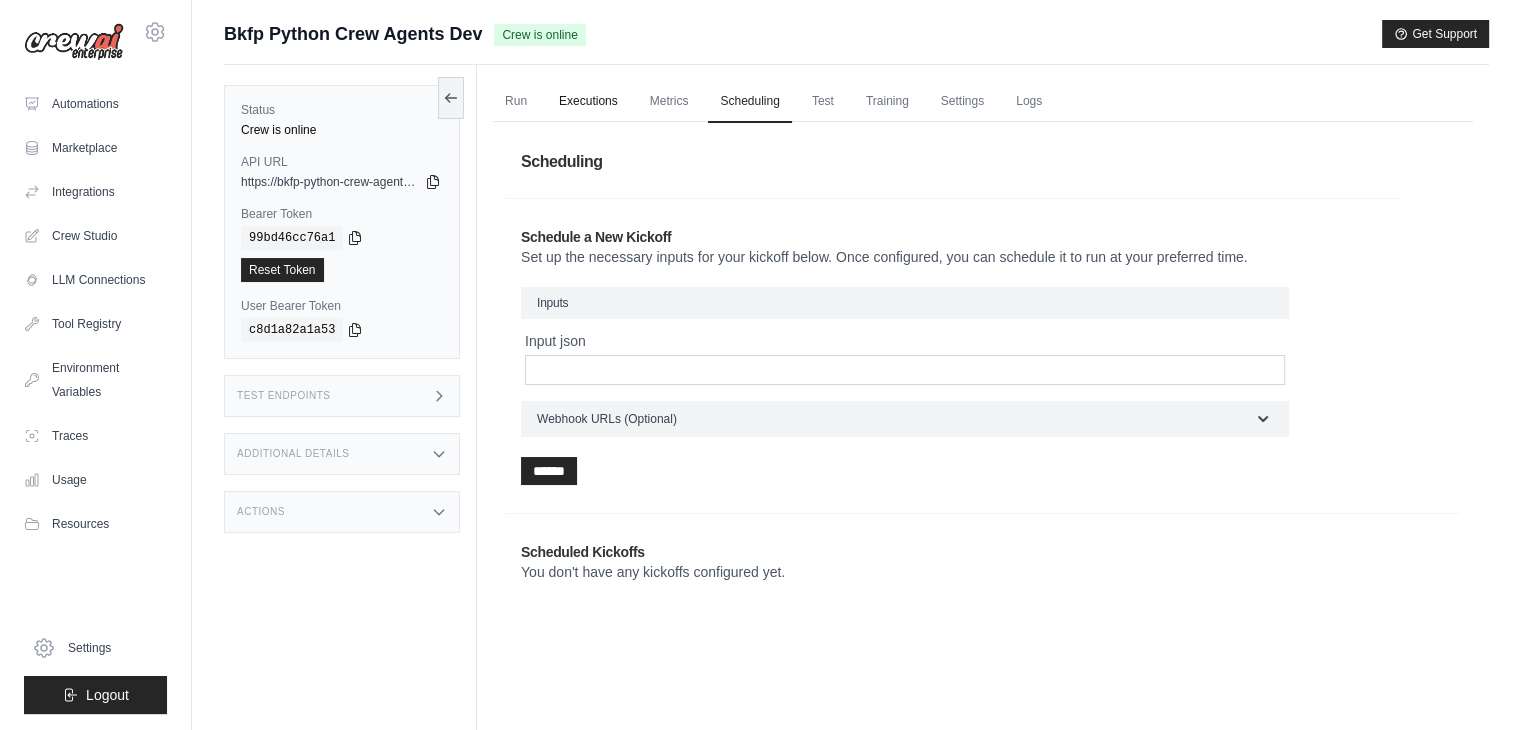 click on "Executions" at bounding box center (588, 102) 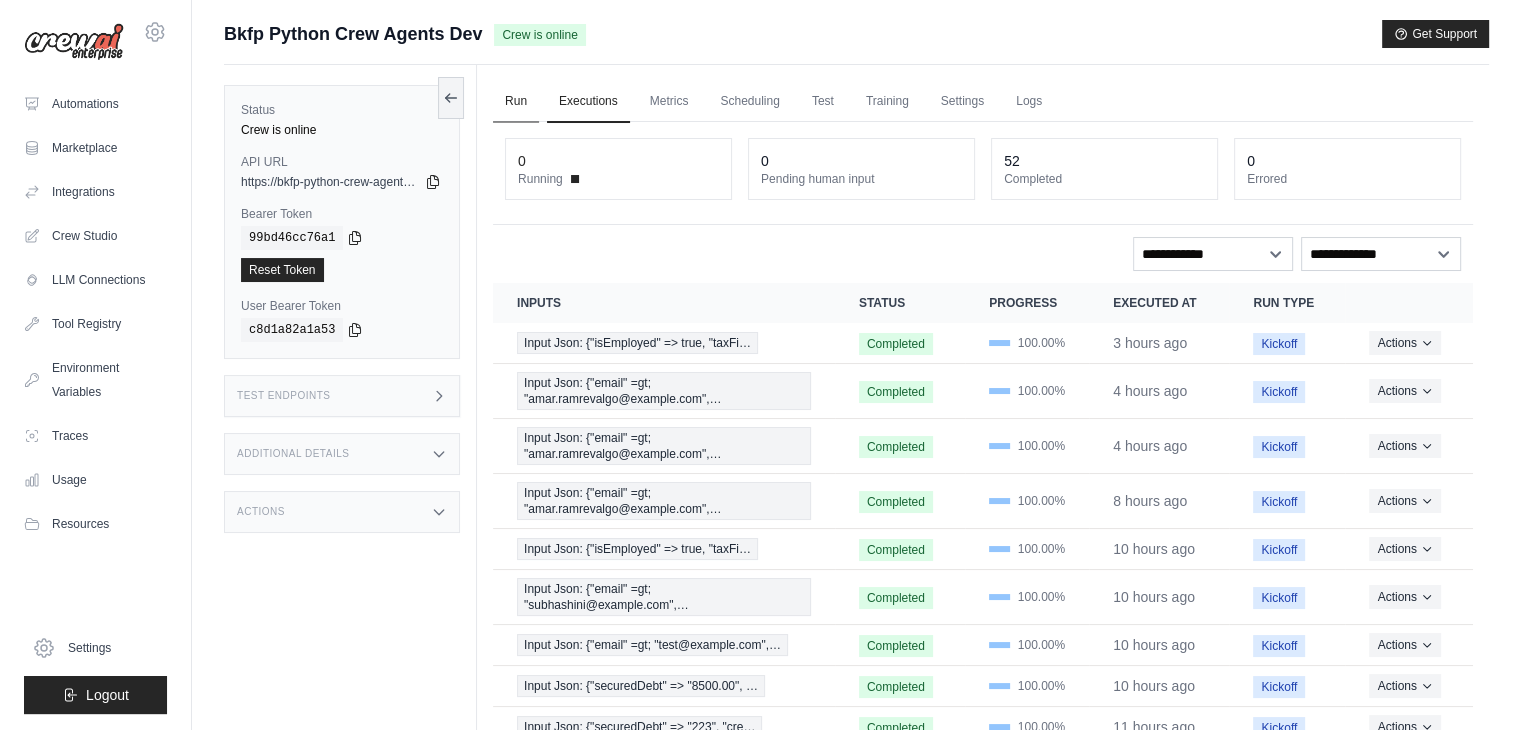 click on "Run" at bounding box center (516, 102) 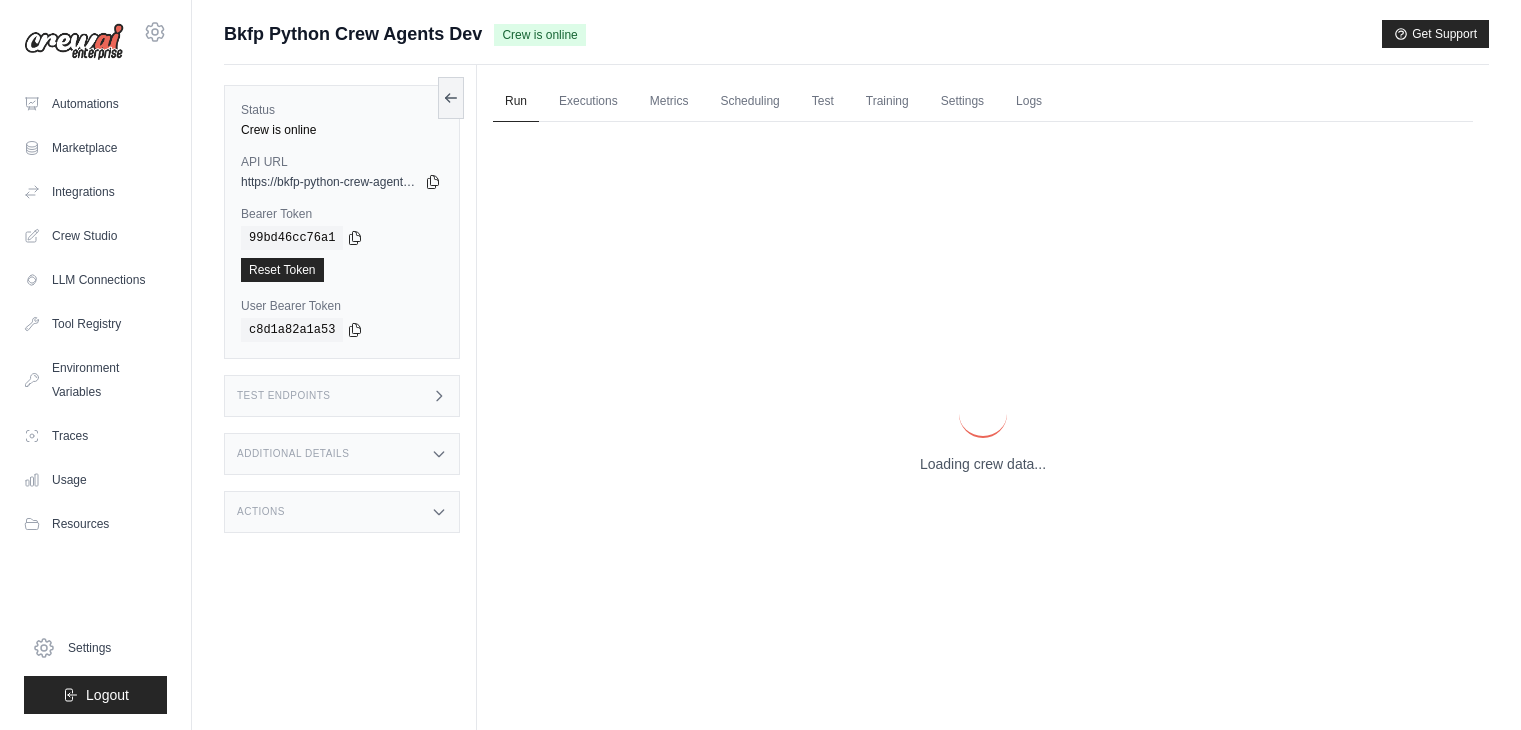 scroll, scrollTop: 0, scrollLeft: 0, axis: both 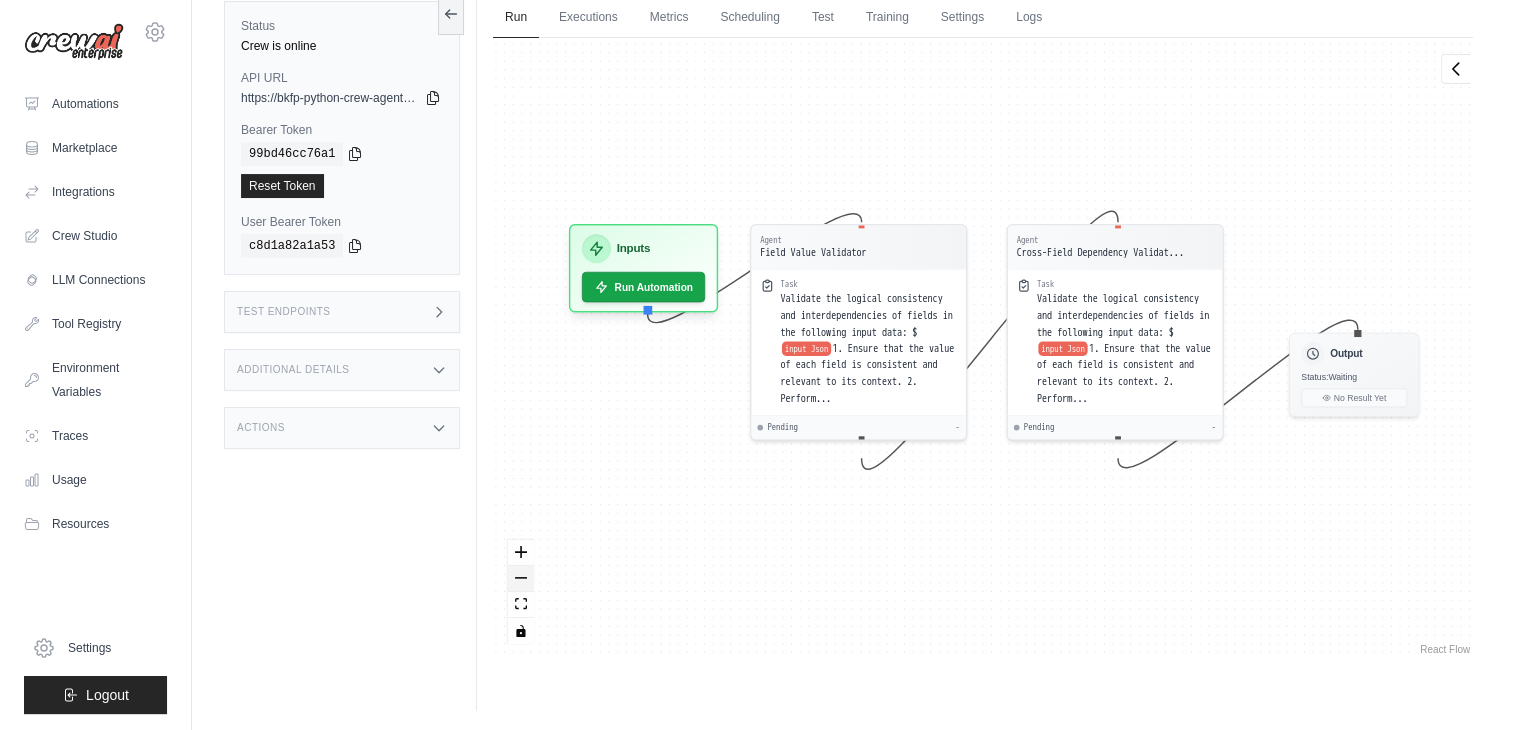 click 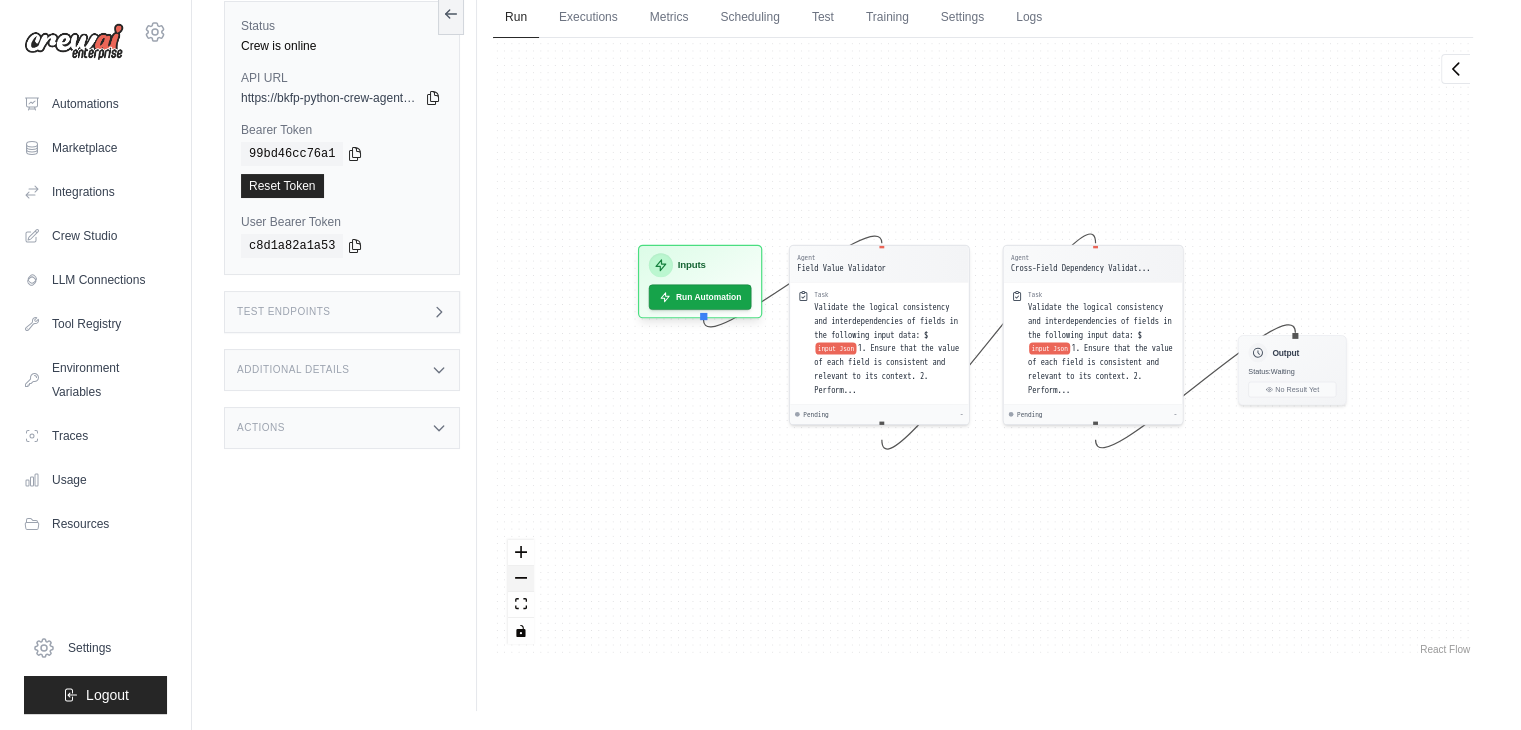 click 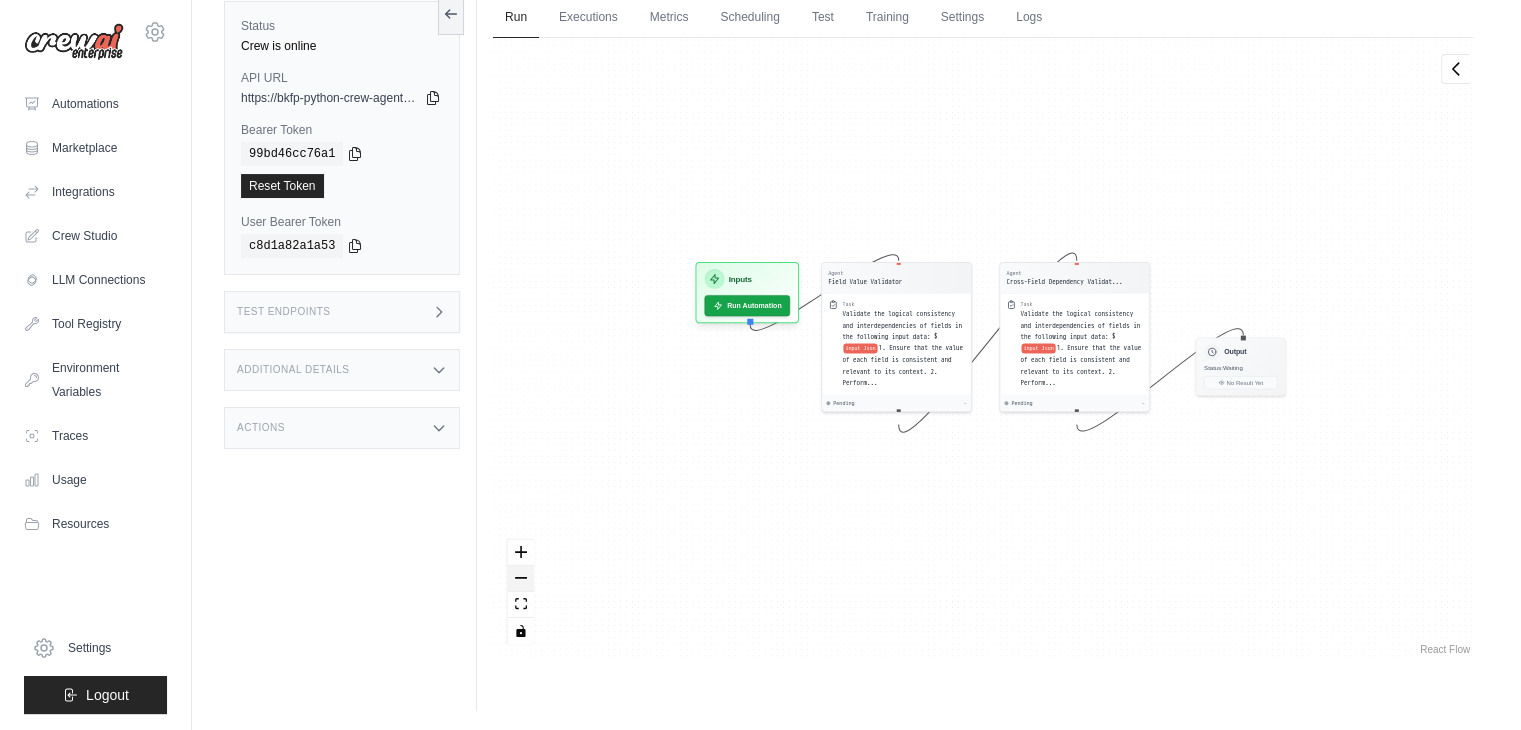 click 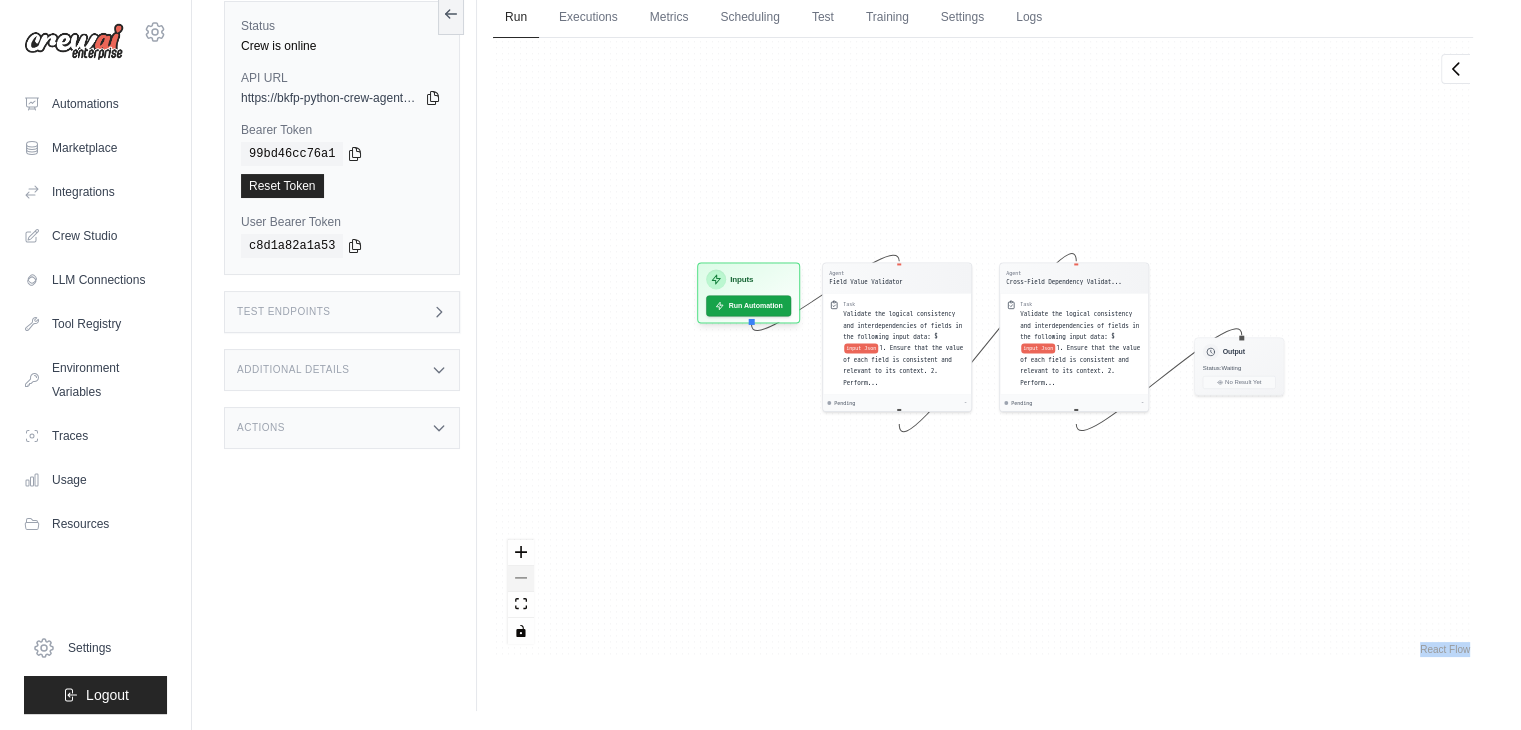 click at bounding box center (521, 592) 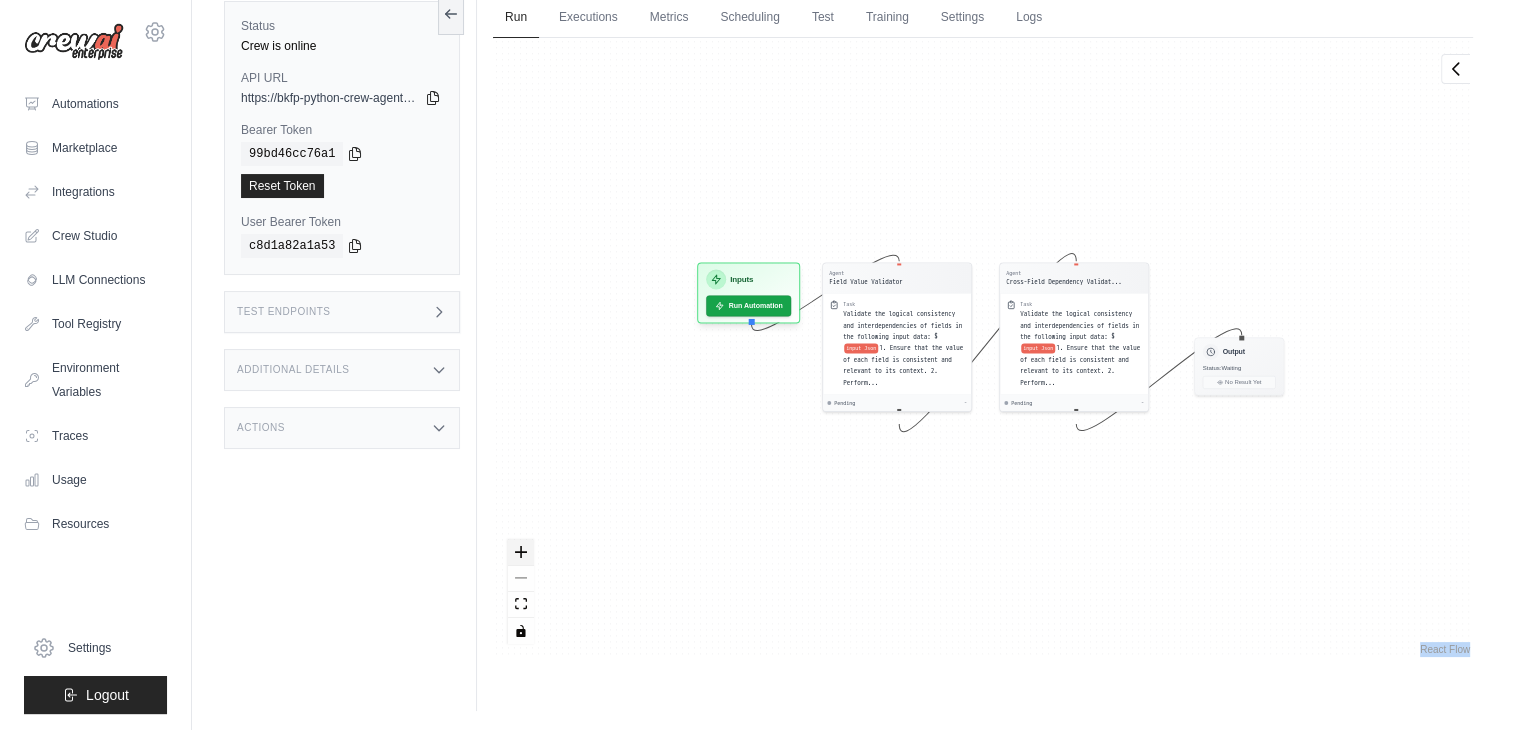 click 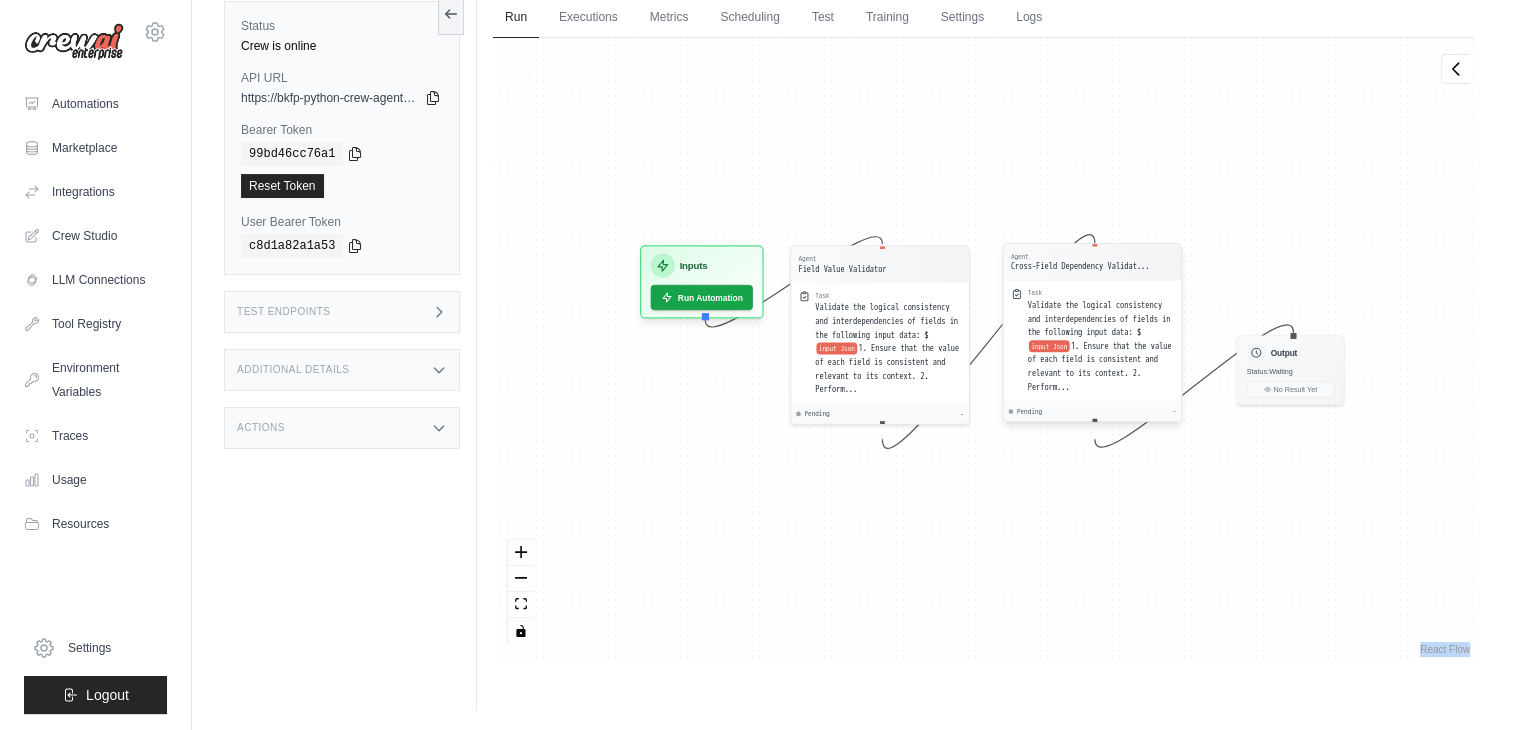 click on "1. Ensure that the value of each field is consistent and relevant to its context. 2. Perform..." at bounding box center [1100, 366] 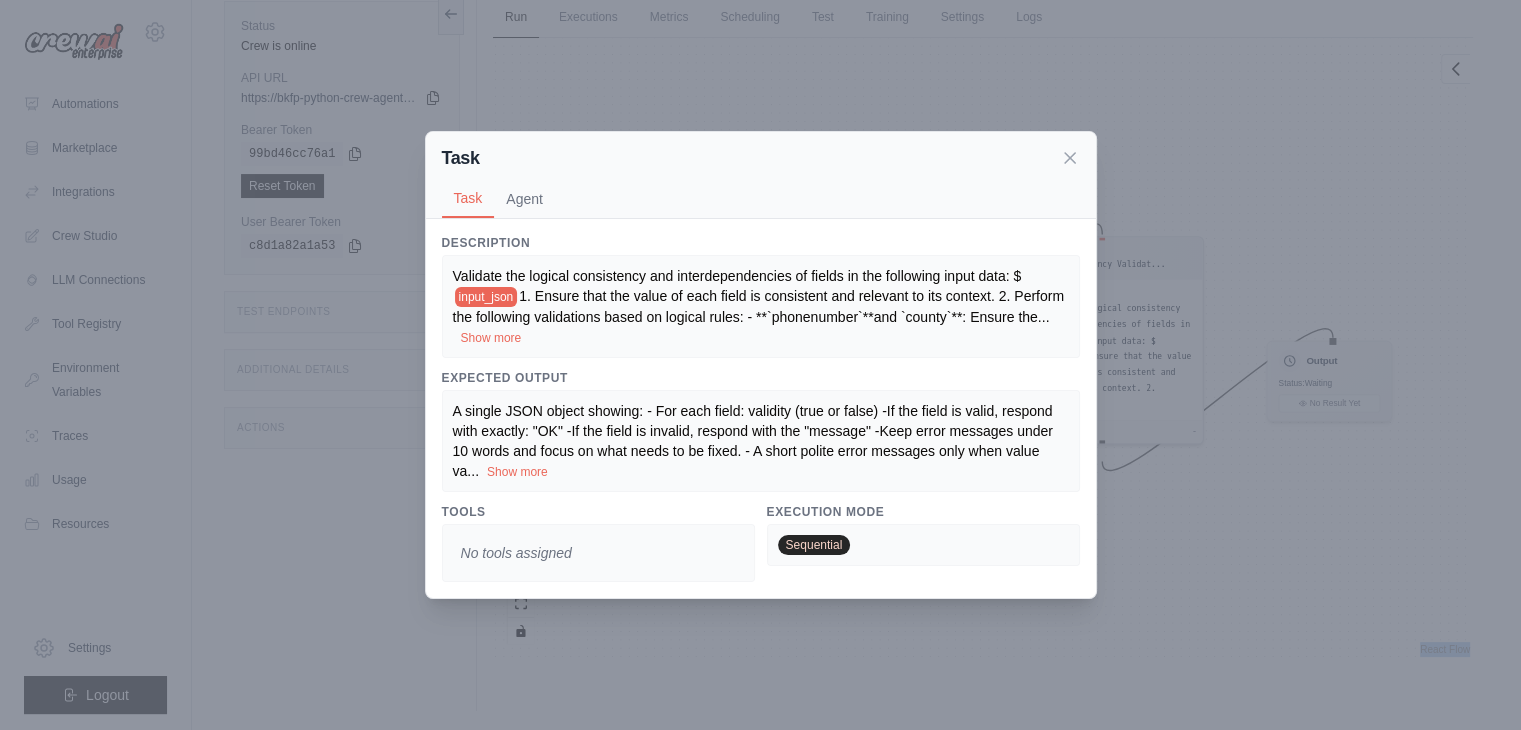 click on "Show more" at bounding box center (491, 338) 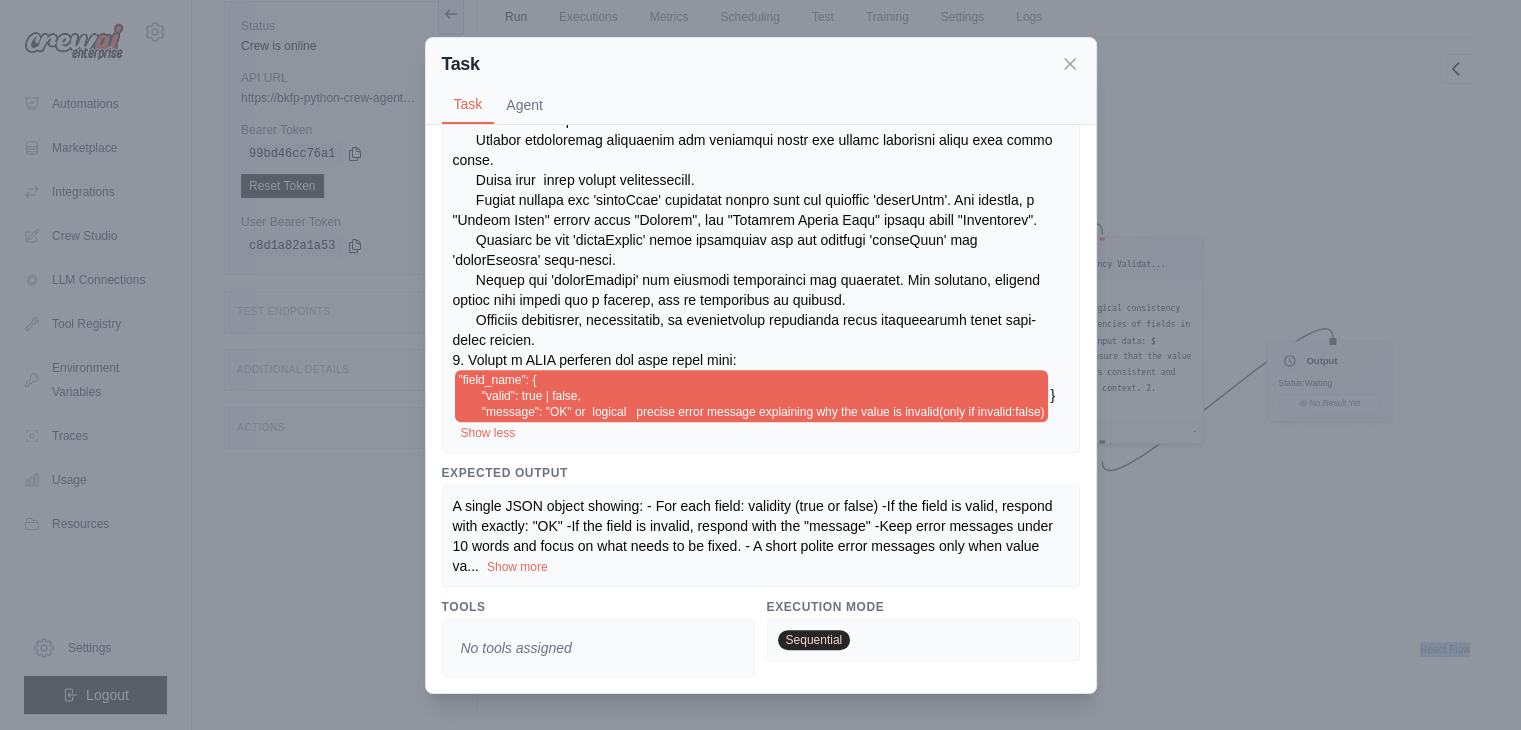 scroll, scrollTop: 1092, scrollLeft: 0, axis: vertical 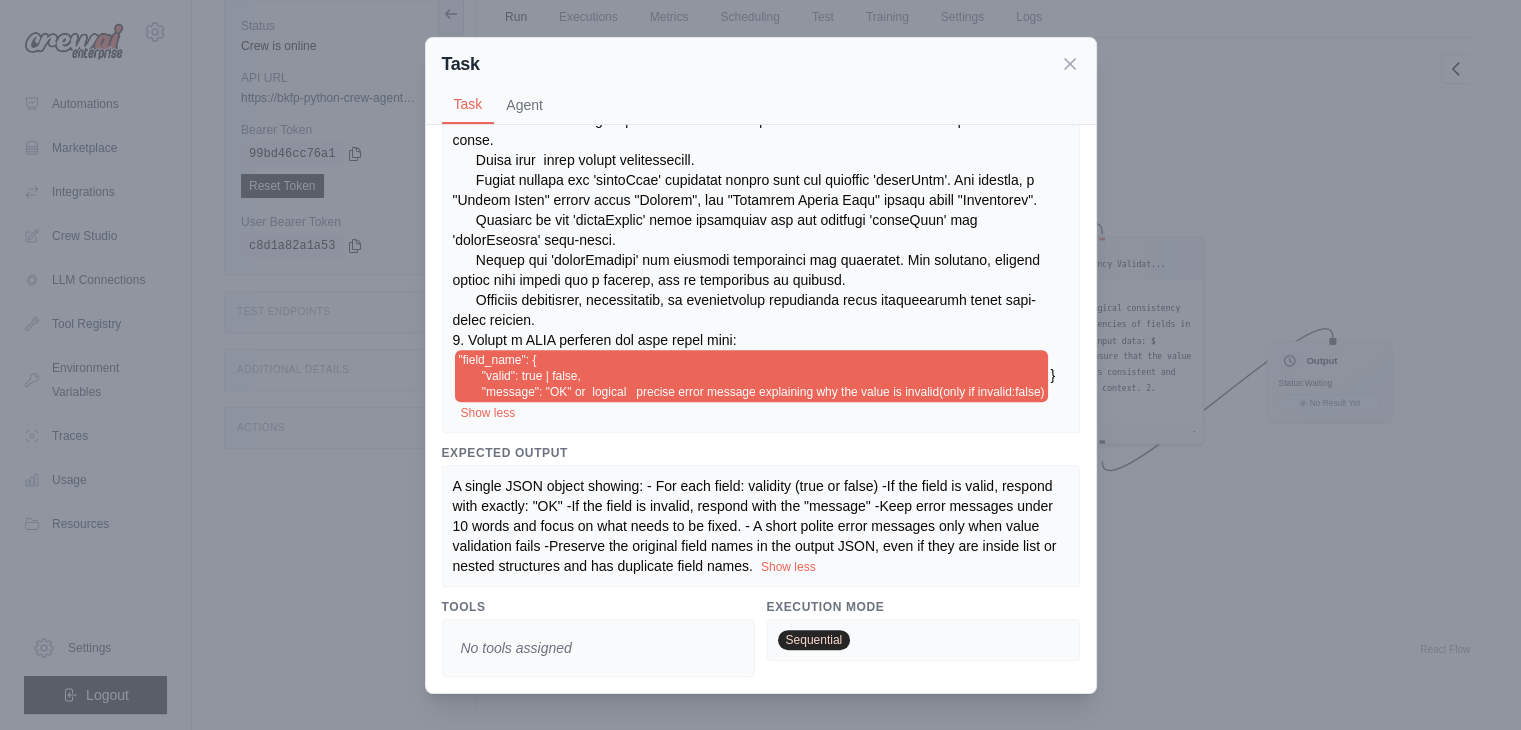 click on "Task Task Agent Description Validate the logical consistency and interdependencies of fields in the following input data: $ input_json
"field_name": {
"valid": true | false,
"message": "OK" or  logical   precise error message explaining why the value is invalid(only if invalid:false)
}
Show less Expected Output A single JSON object showing: - For each field: validity (true or false) -If the field is valid, respond with exactly: "OK" -If the field is invalid, respond with the "message" -Keep error messages under 10 words and focus on what needs to be fixed. - A short polite error messages only when value validation fails -Preserve the original field names in the output JSON, even if they are inside list or nested structures and has duplicate field names.
Show less Tools No tools assigned Execution Mode Sequential Agent Cross-Field Dependency Validator gpt-4.1-mini Goal Backstory" at bounding box center (760, 365) 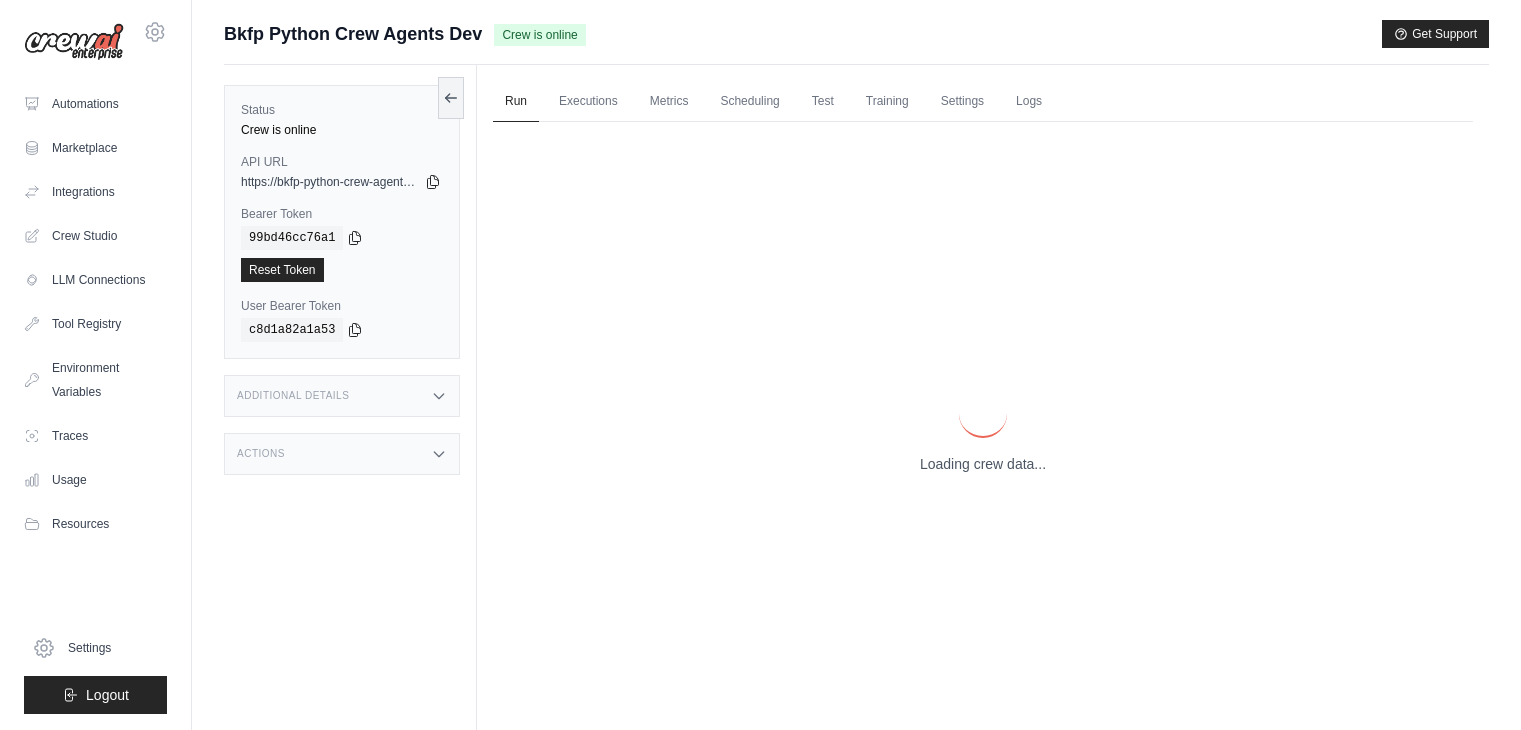 scroll, scrollTop: 84, scrollLeft: 0, axis: vertical 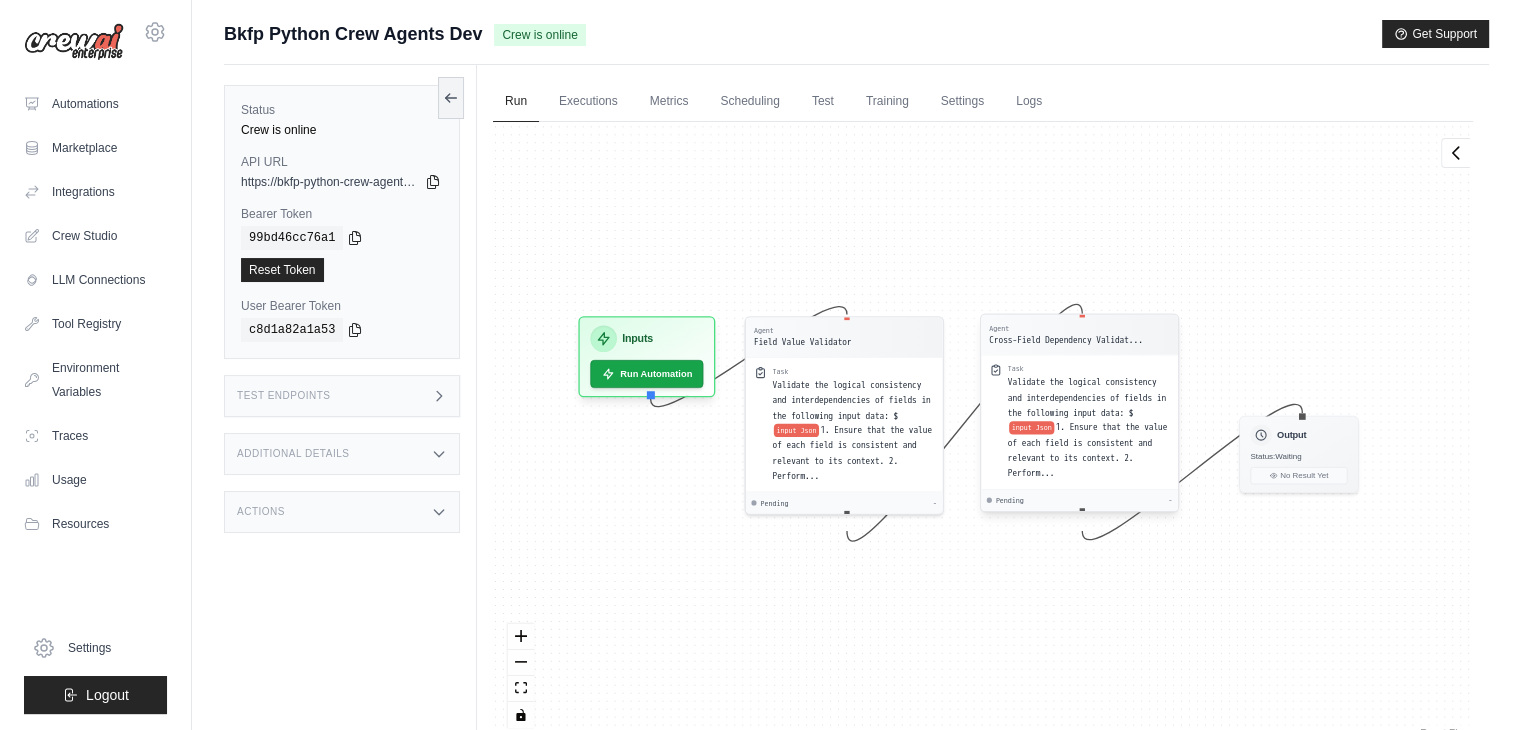 click on "Validate the logical consistency and interdependencies of fields in the following input data: $" at bounding box center (1087, 398) 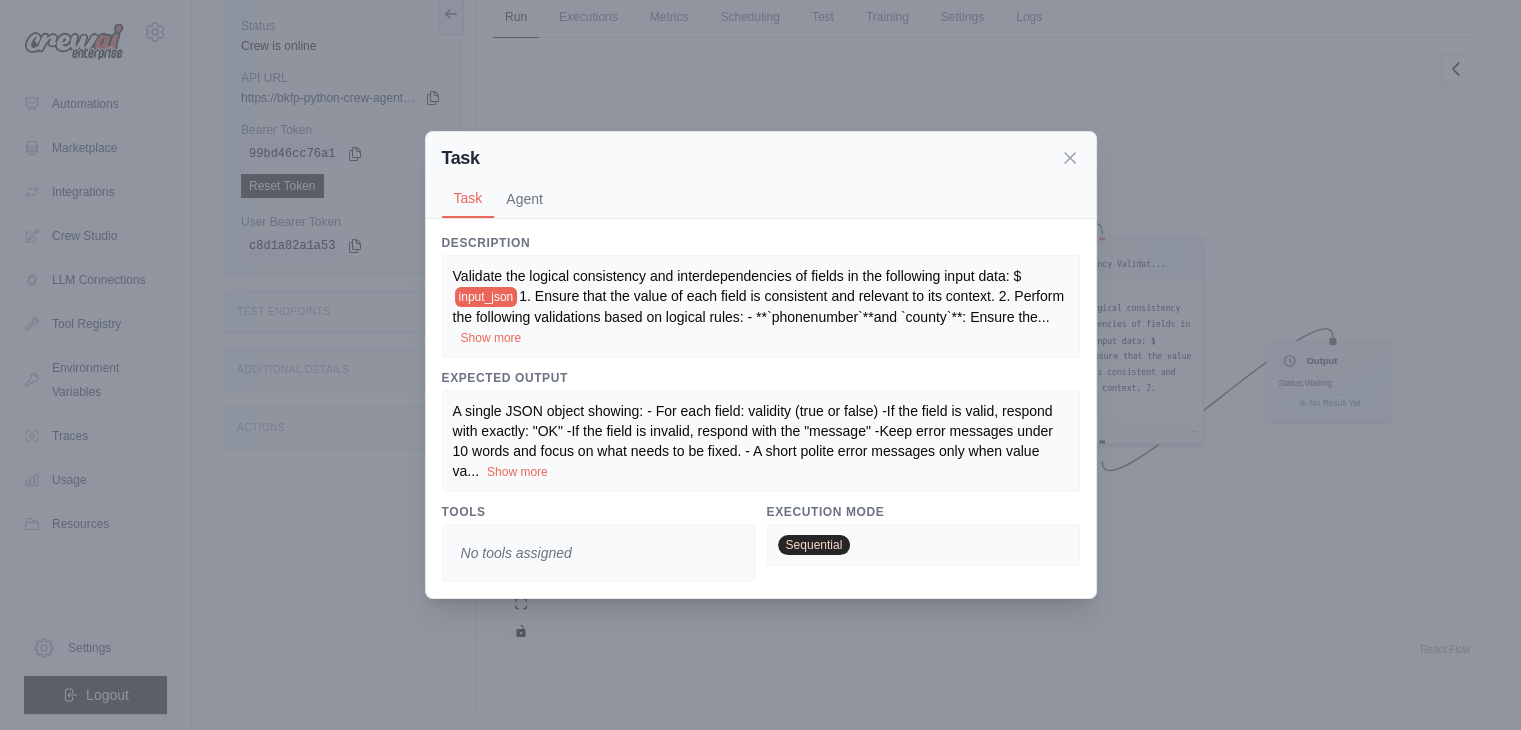 scroll, scrollTop: 4, scrollLeft: 0, axis: vertical 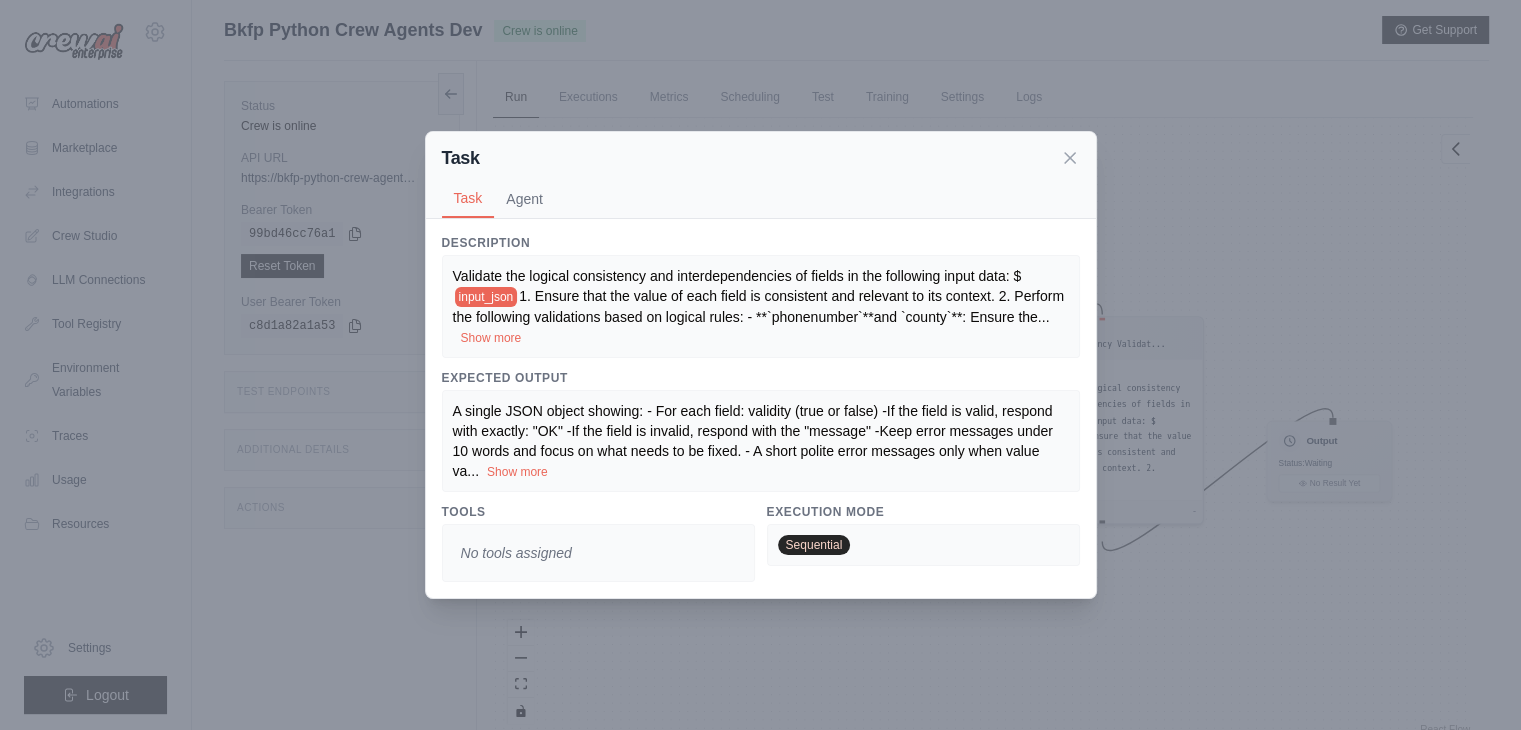 click on "Show more" at bounding box center [517, 472] 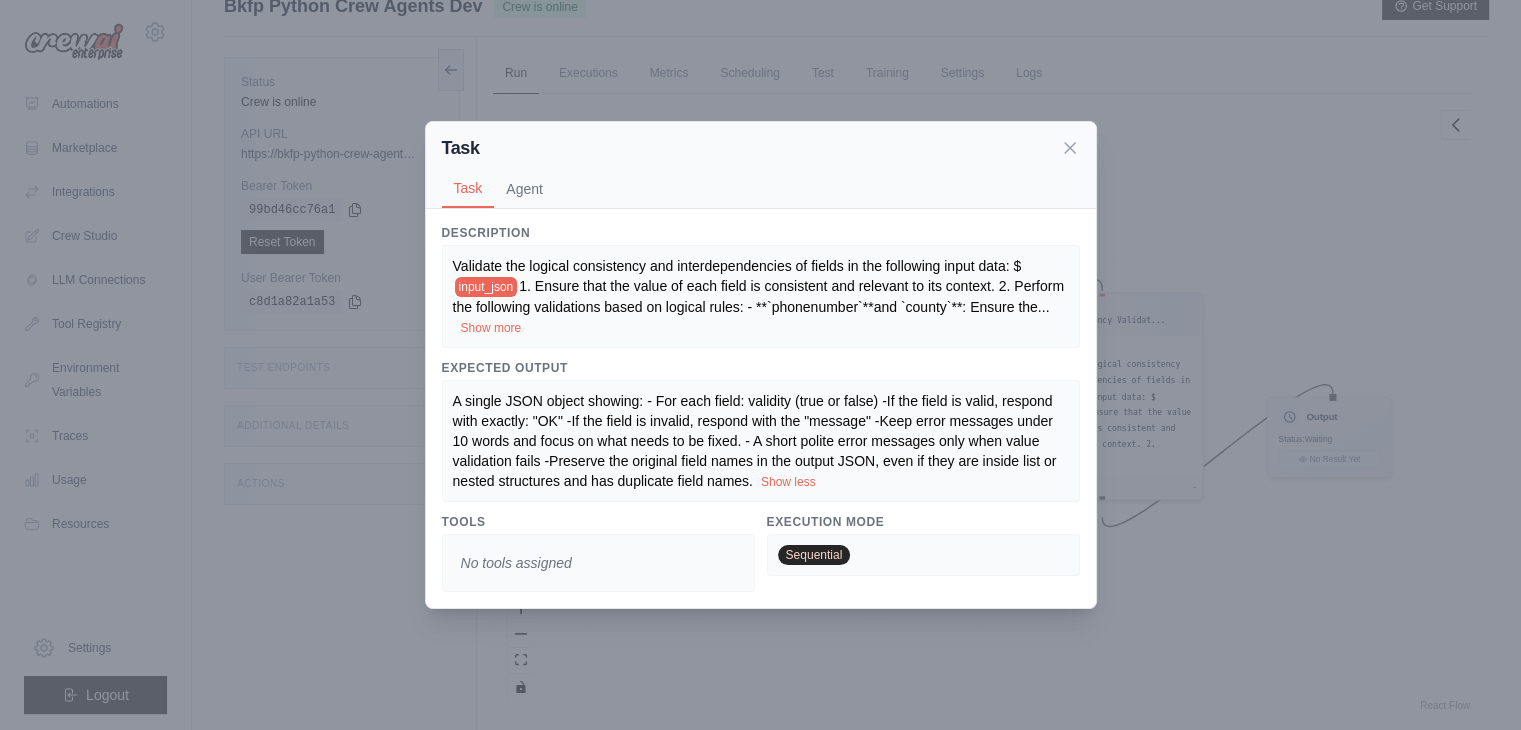 scroll, scrollTop: 0, scrollLeft: 0, axis: both 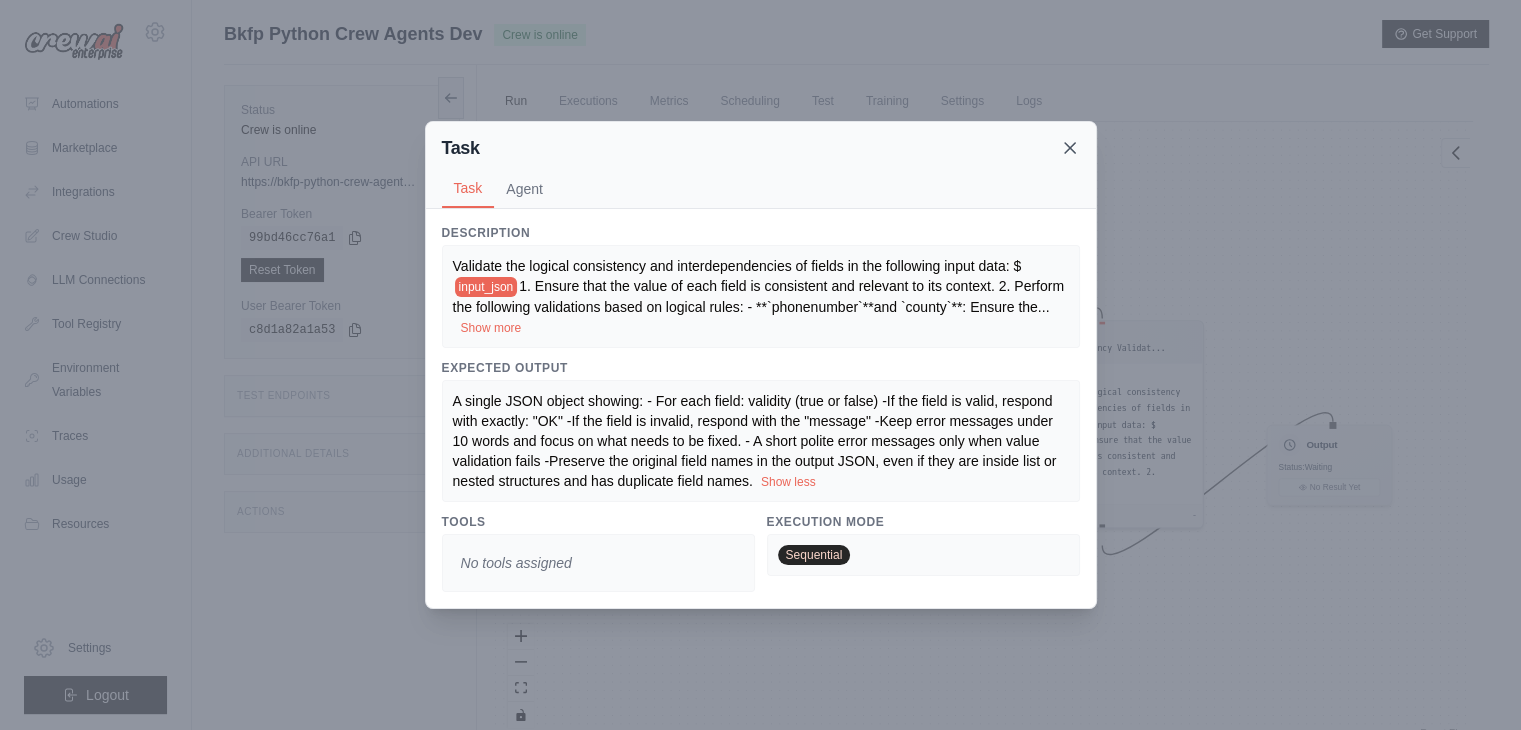 click 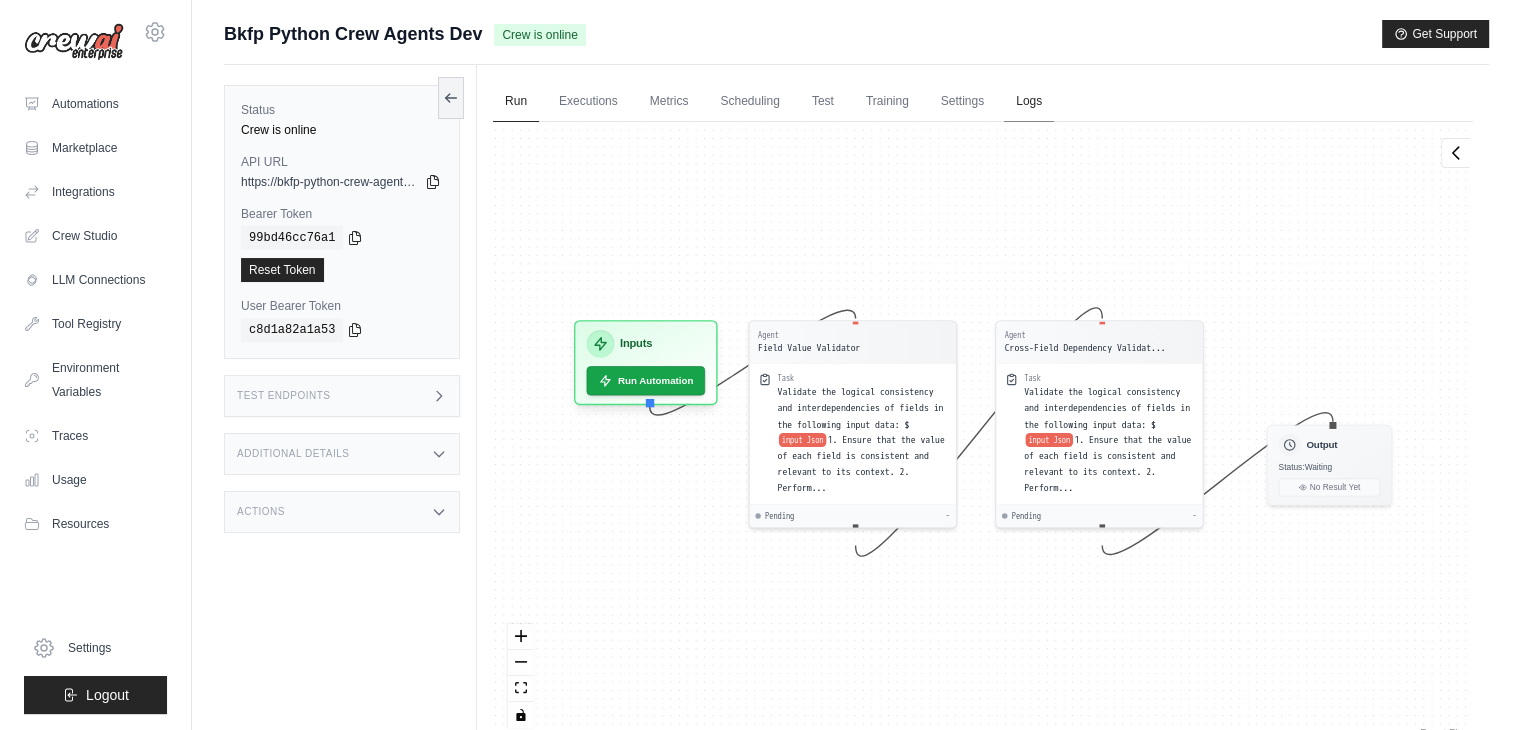 click on "Logs" at bounding box center [1029, 102] 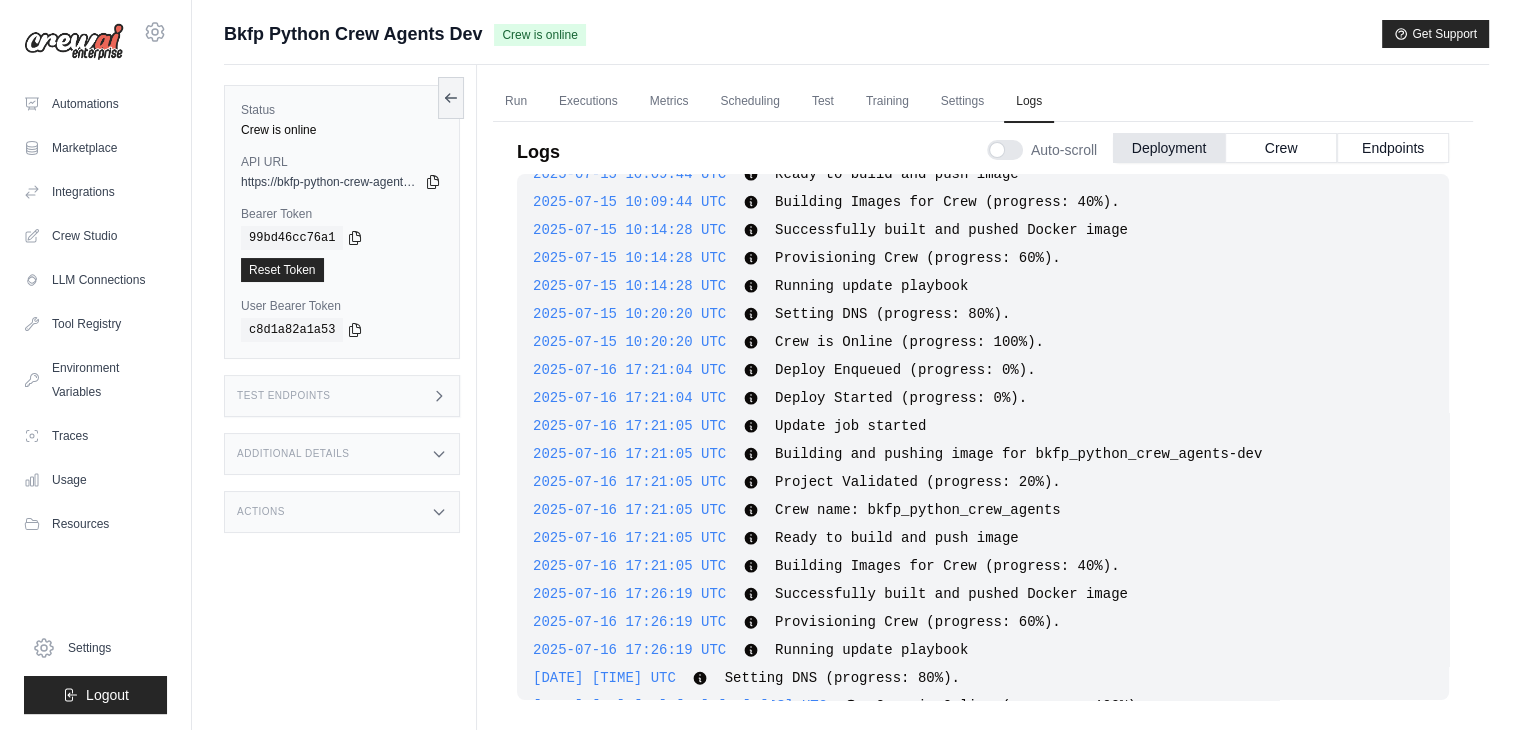 scroll, scrollTop: 1326, scrollLeft: 0, axis: vertical 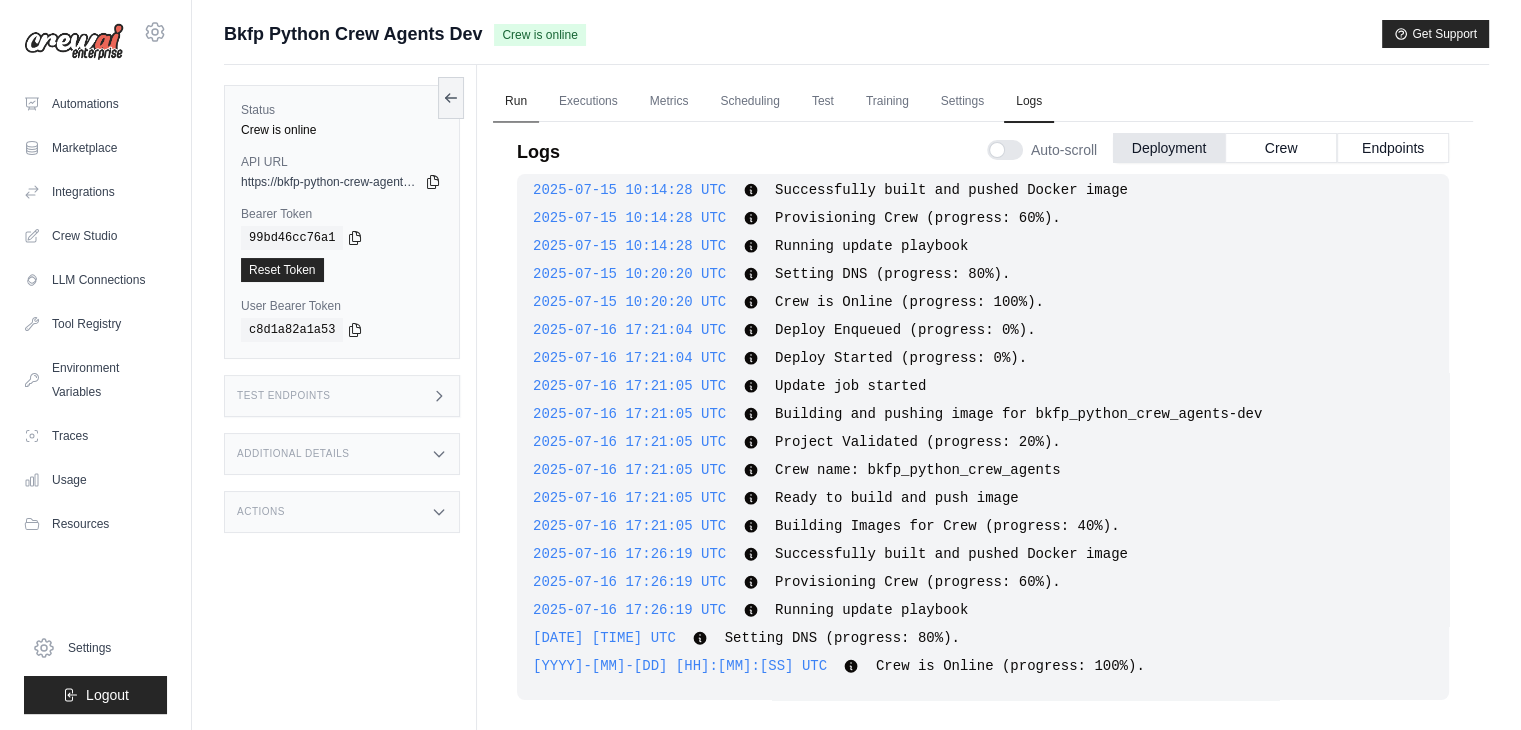 click on "Run" at bounding box center (516, 102) 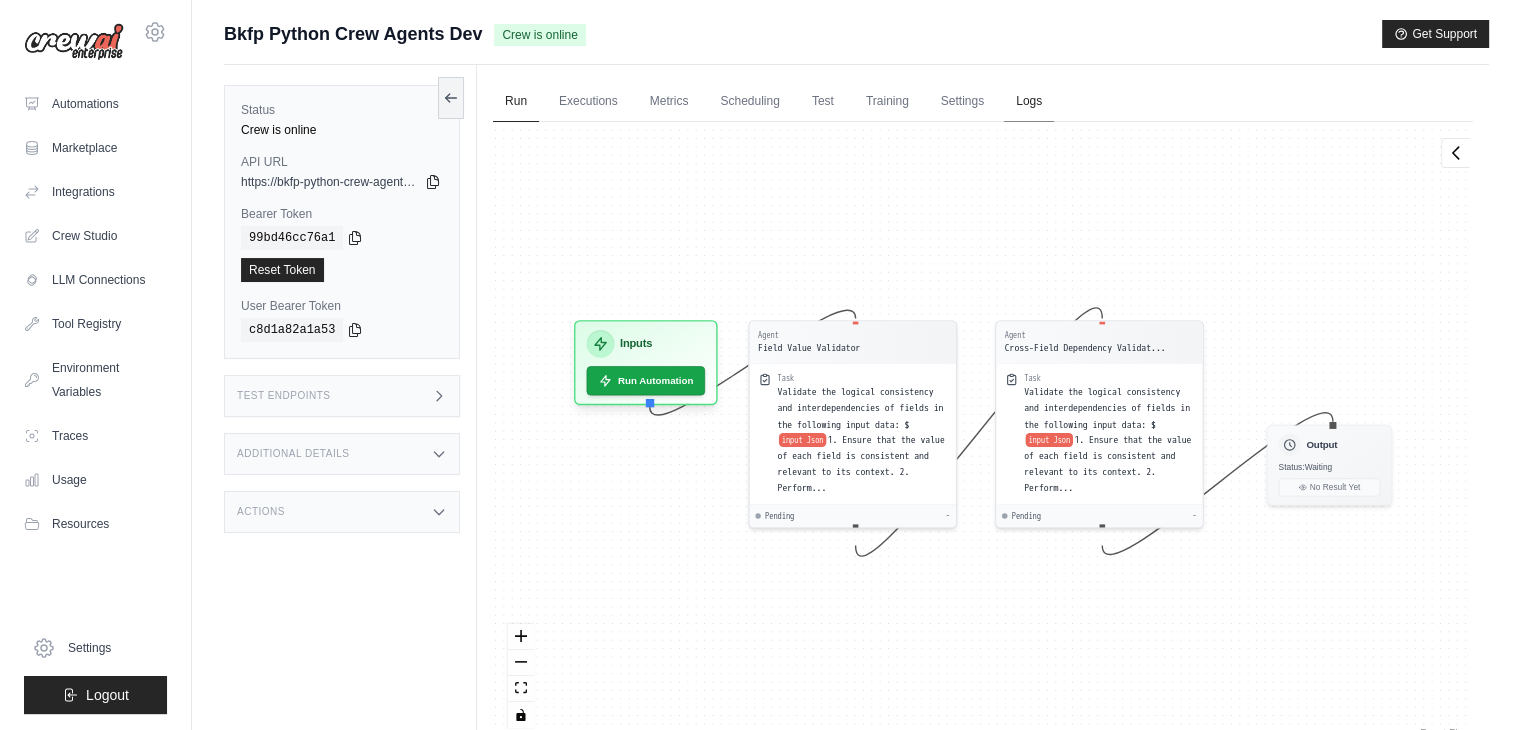 click on "Logs" at bounding box center [1029, 102] 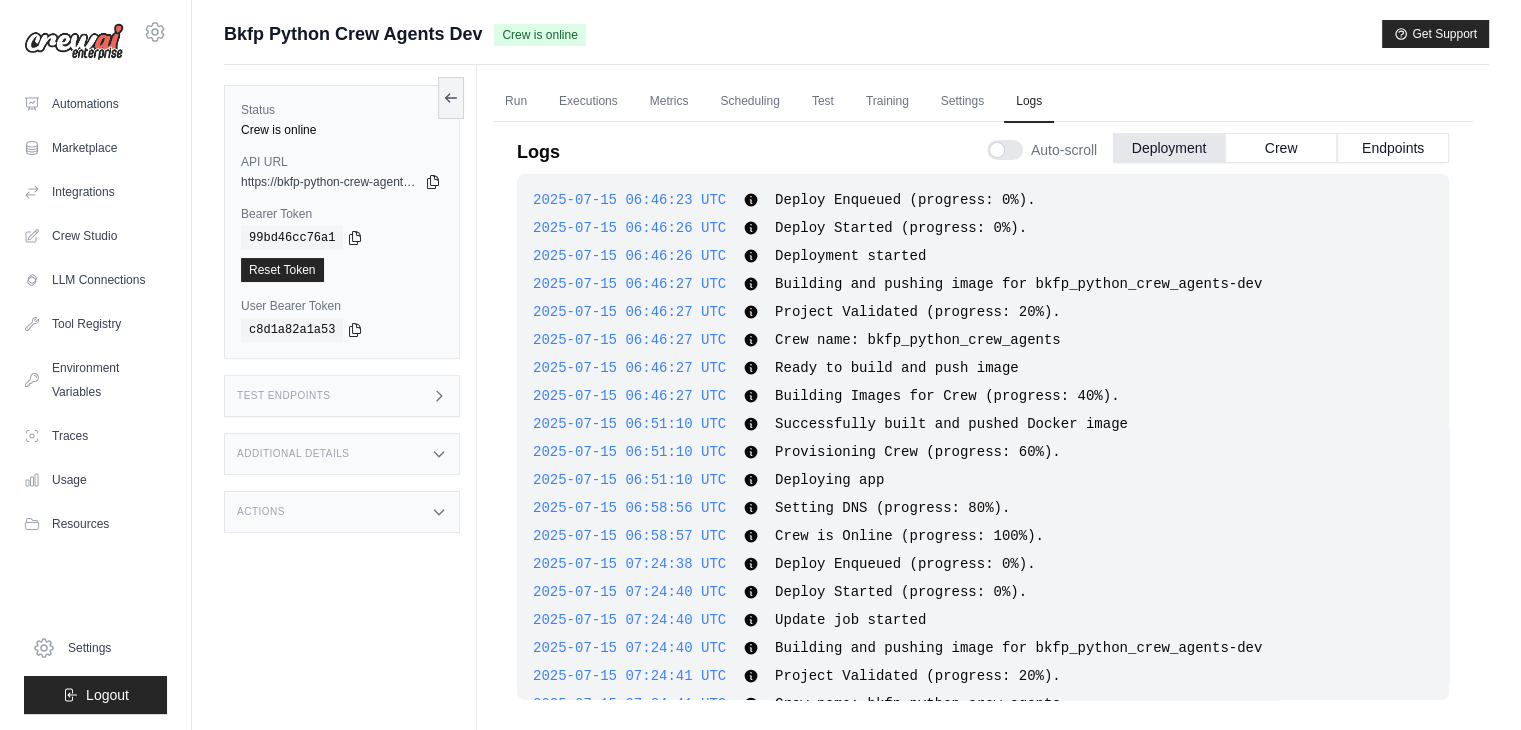 scroll, scrollTop: 1326, scrollLeft: 0, axis: vertical 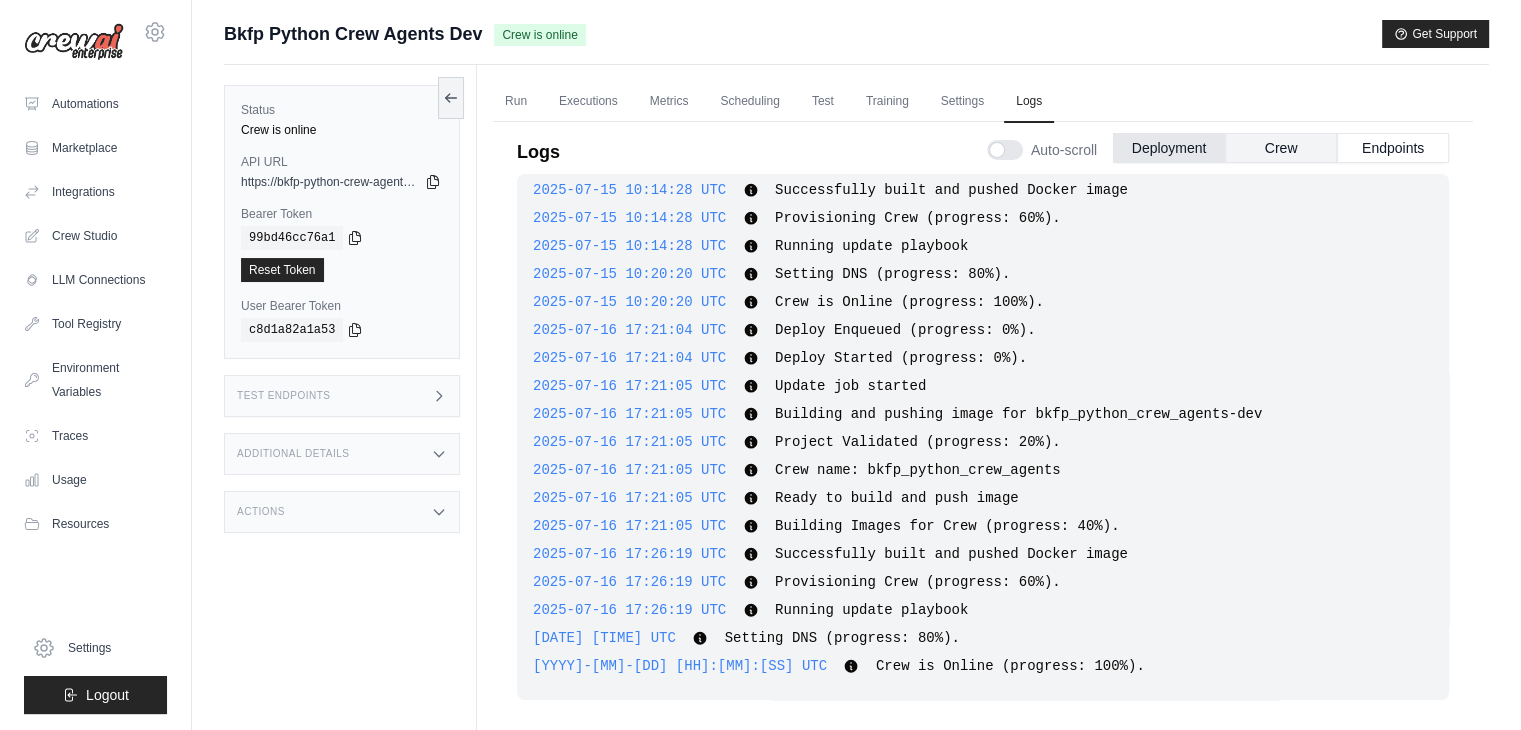 click on "Crew" at bounding box center (1281, 148) 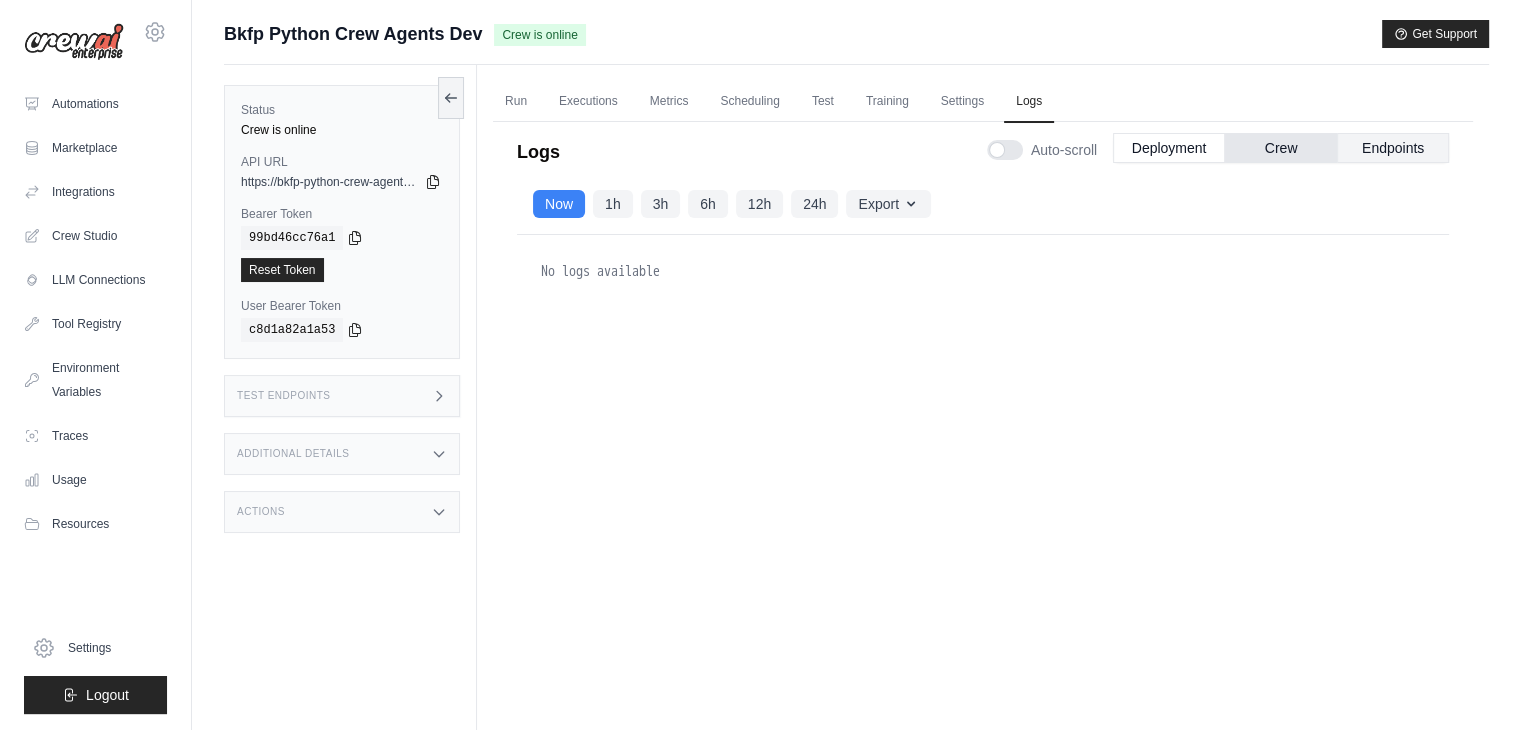 click on "Endpoints" at bounding box center [1393, 148] 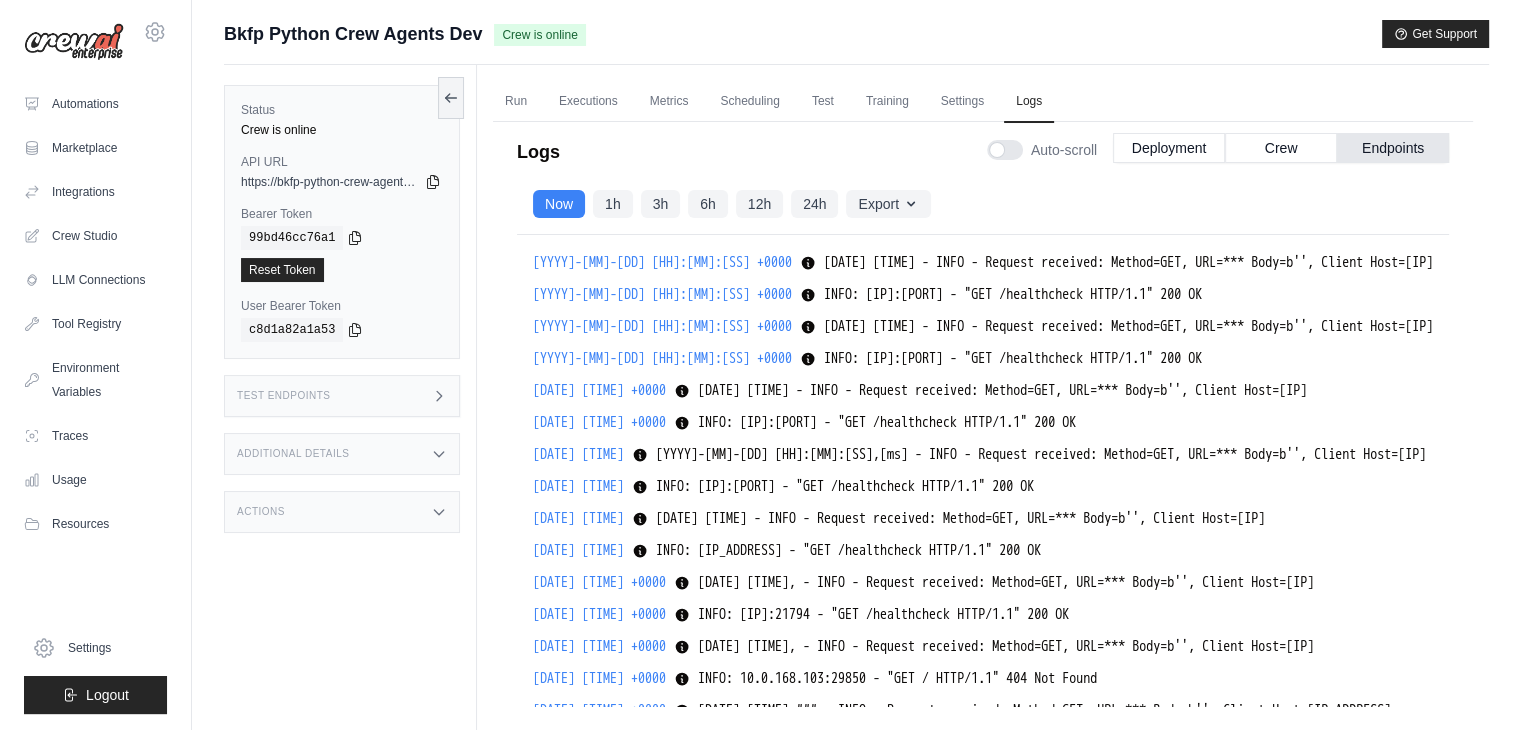 scroll, scrollTop: 21585, scrollLeft: 0, axis: vertical 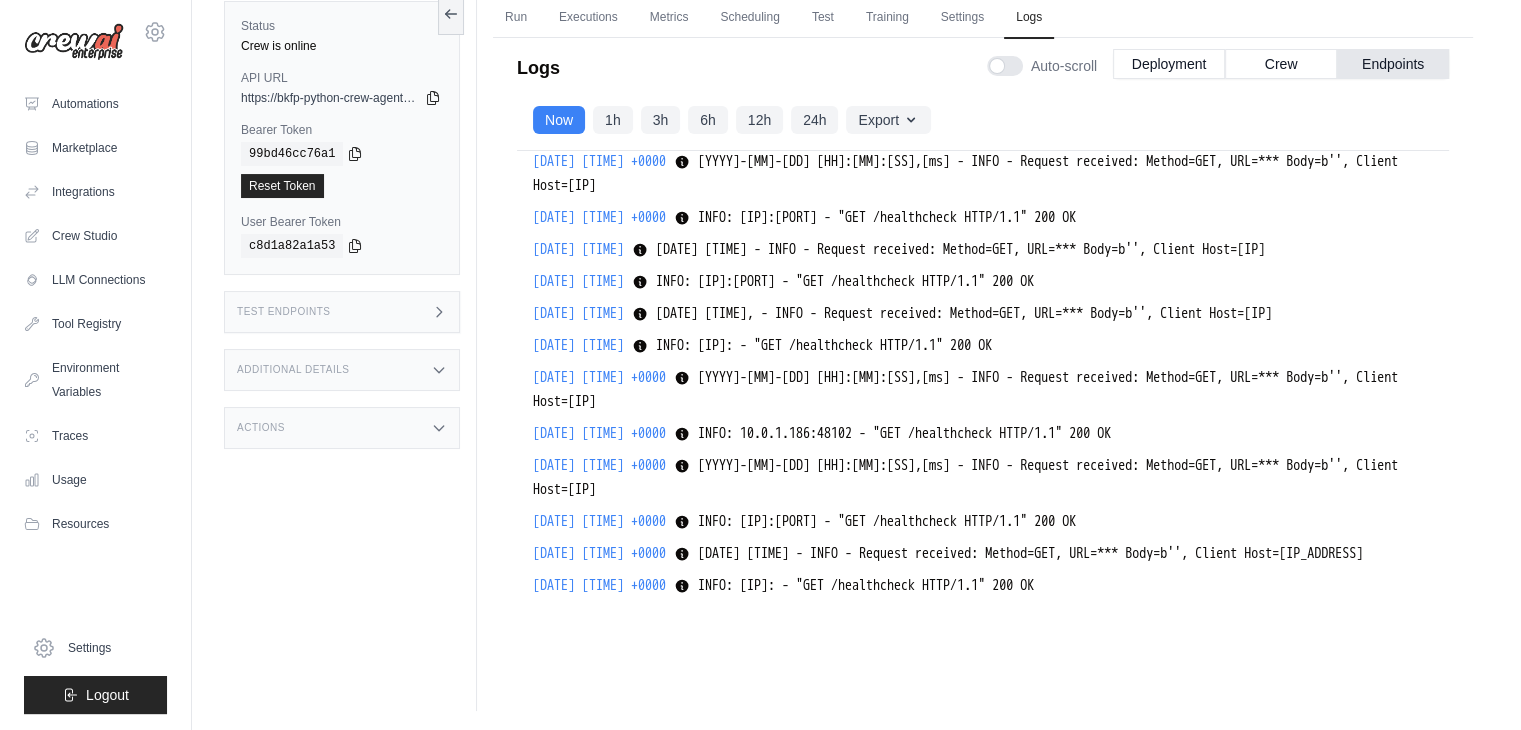 click on "[DATE] [TIME]
[DATE] [TIME] - INFO - Request received: Method=GET, URL=*** Body=b'', Client Host=[IP_ADDRESS] [DATE] [TIME] - INFO - Request received: Method=GET, URL=*** Body=b'', Client Host=[IP_ADDRESS] Show more Show less" at bounding box center [983, 554] 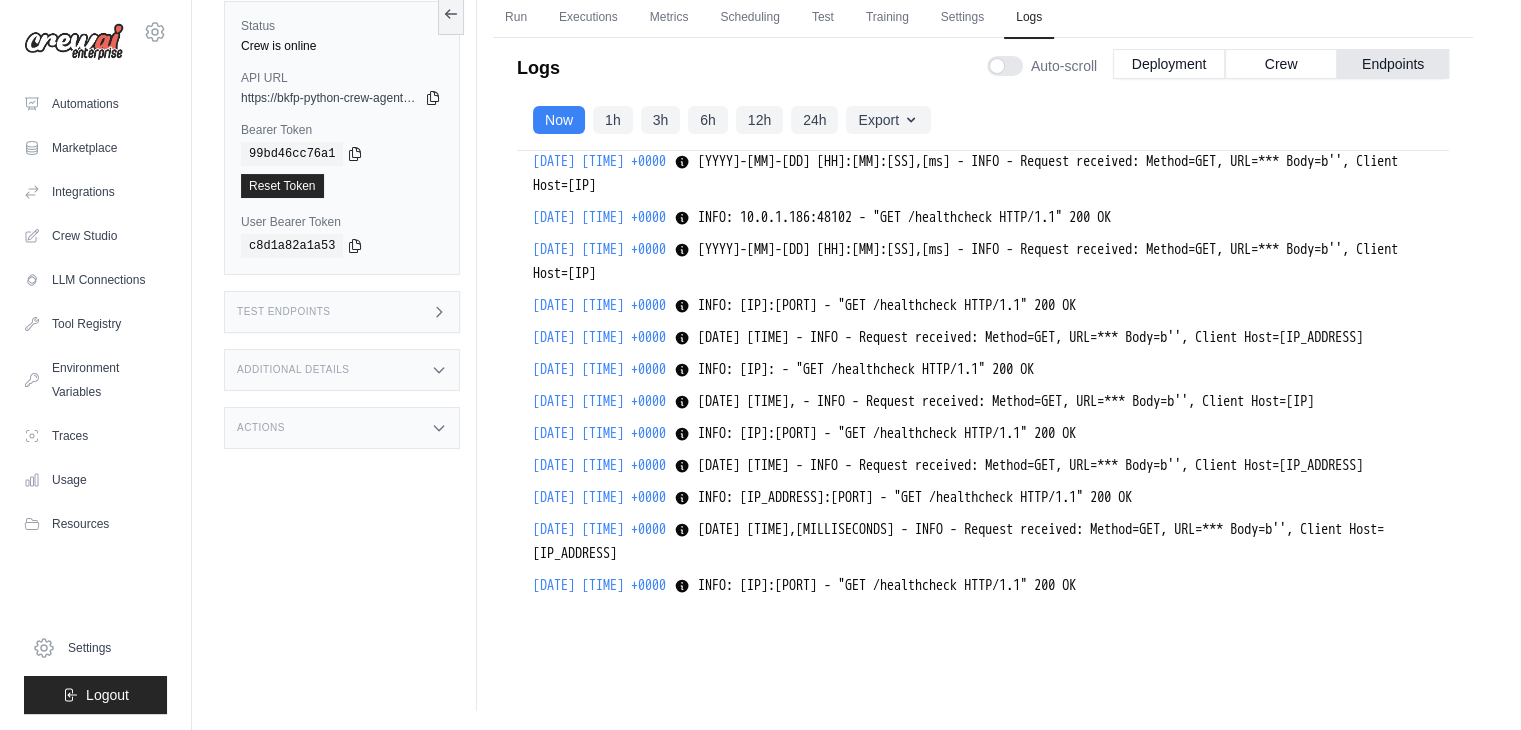 scroll, scrollTop: 87874, scrollLeft: 0, axis: vertical 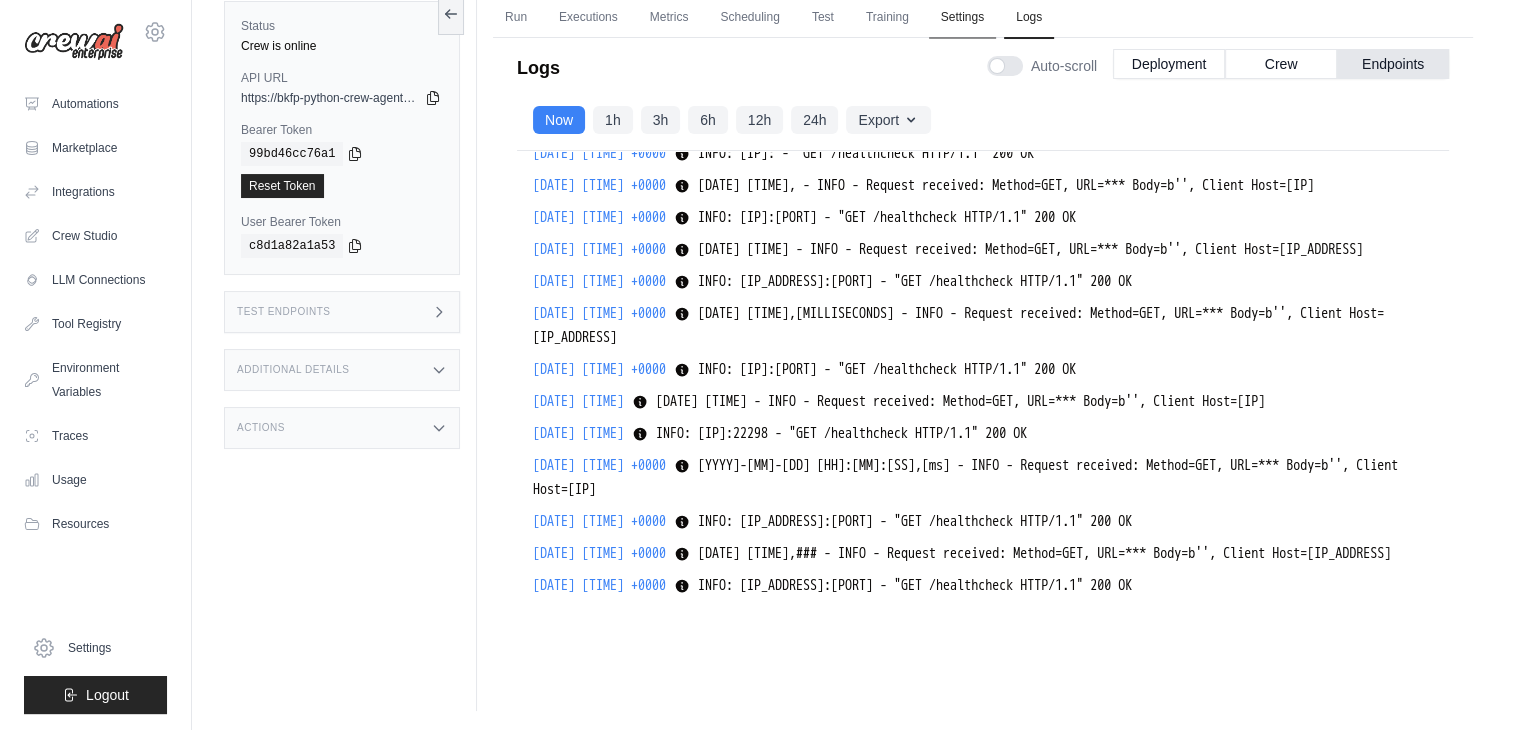 click on "Settings" at bounding box center [962, 18] 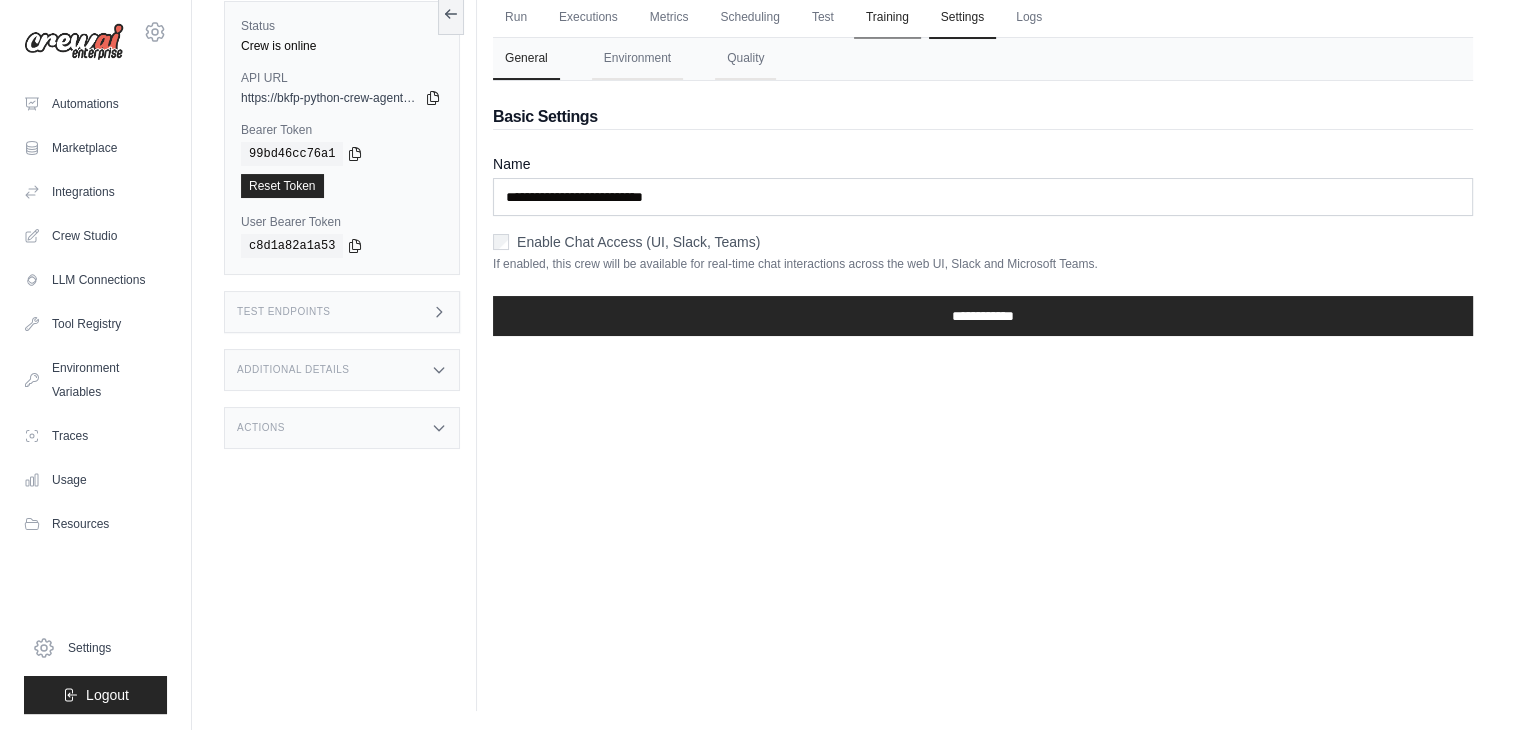 click on "Training" at bounding box center (887, 18) 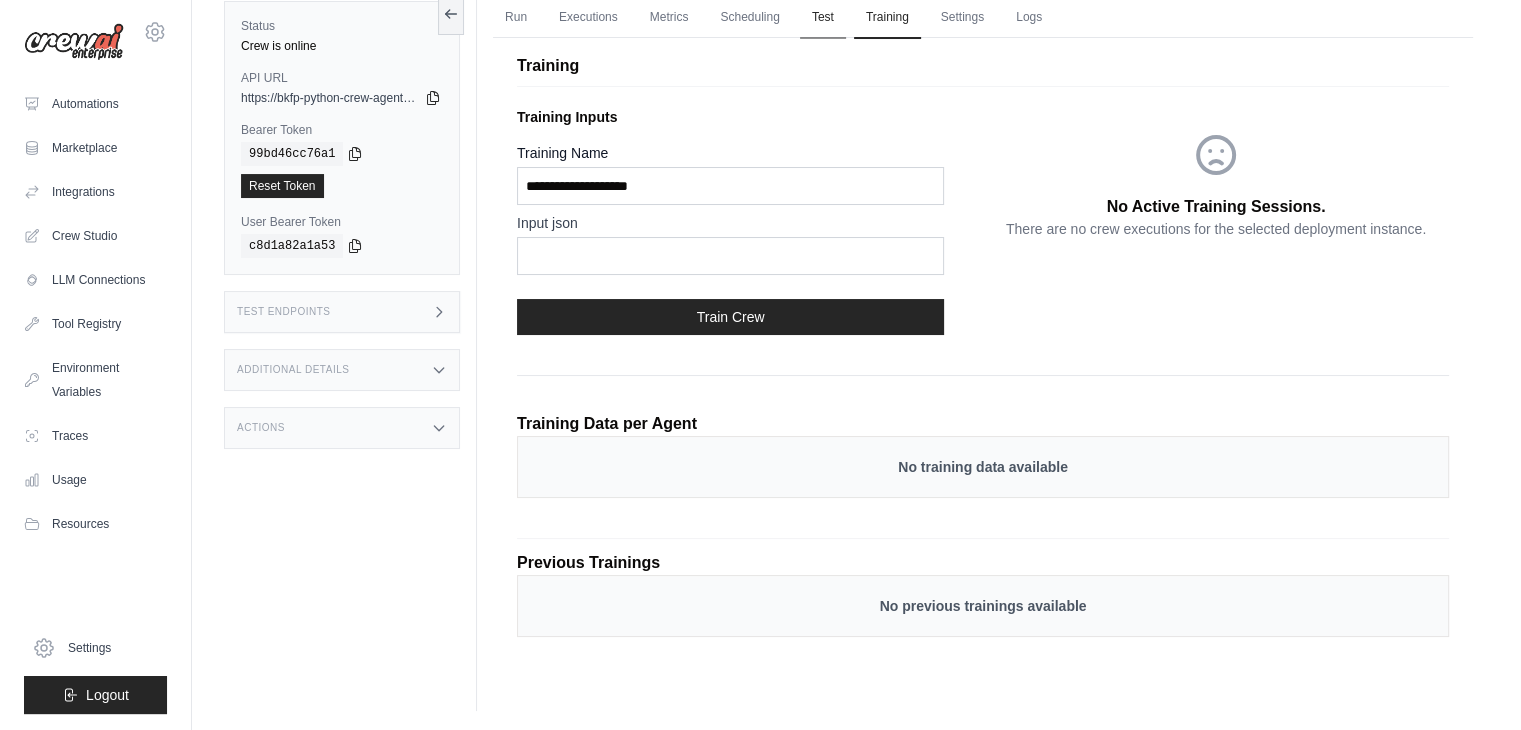 click on "Test" at bounding box center (823, 18) 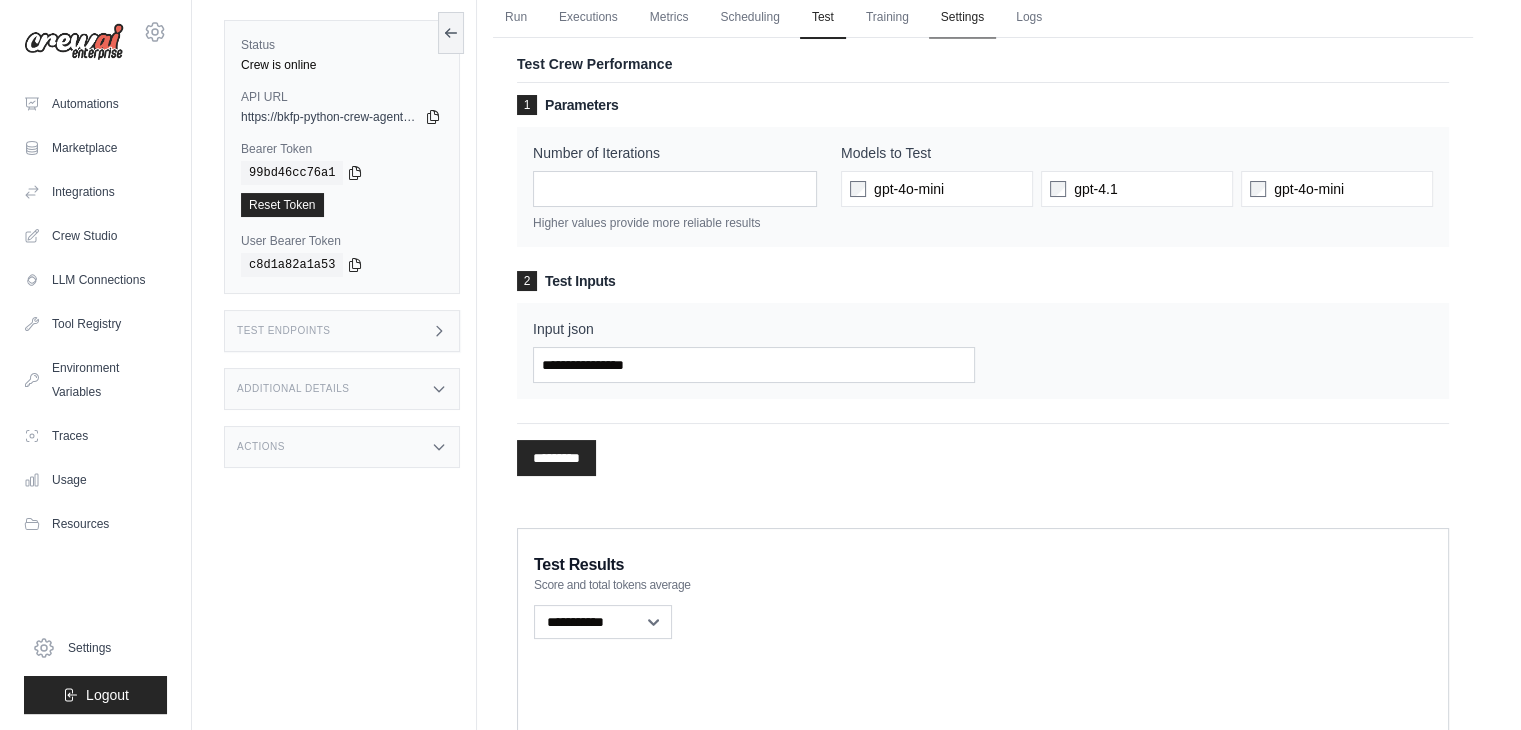 click on "Settings" at bounding box center (962, 18) 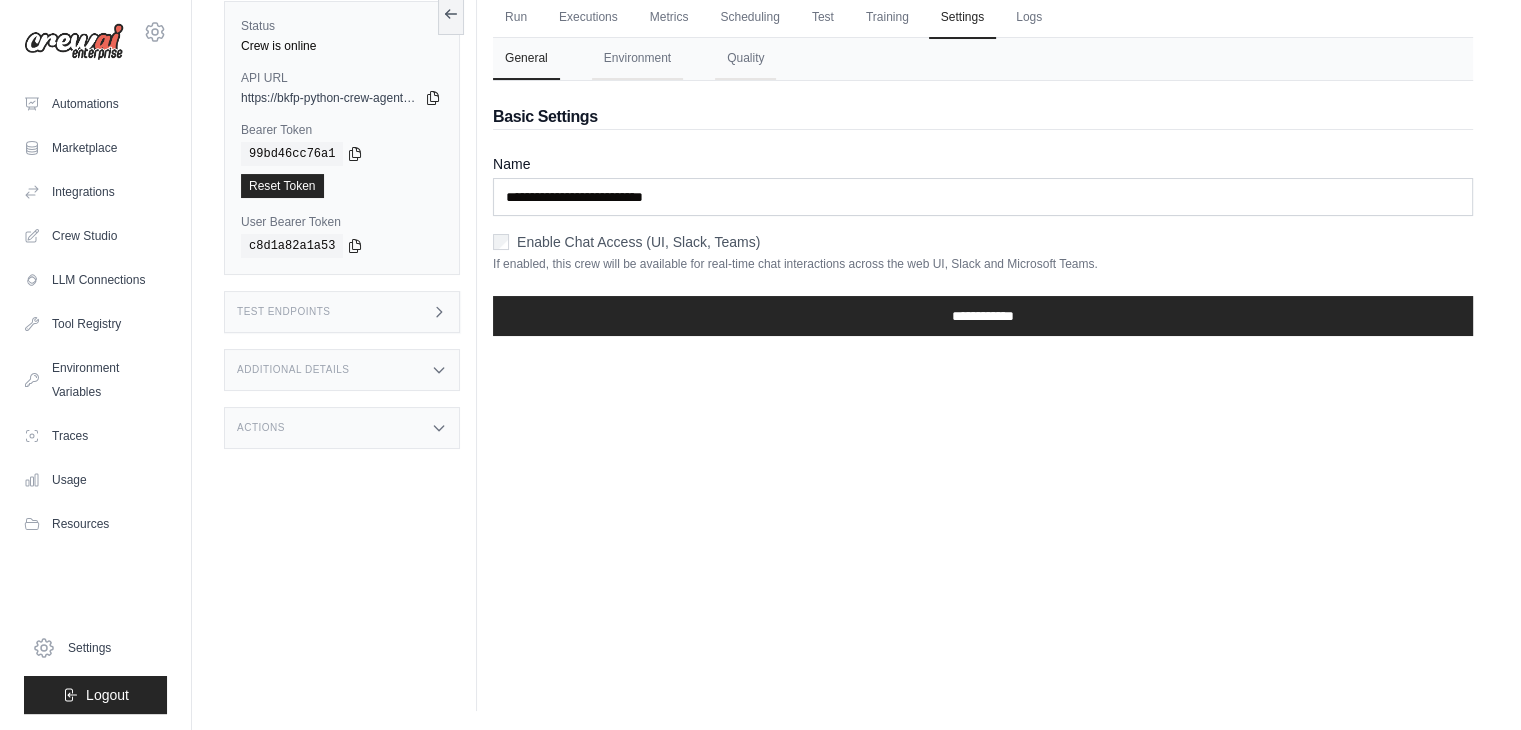 scroll, scrollTop: 0, scrollLeft: 0, axis: both 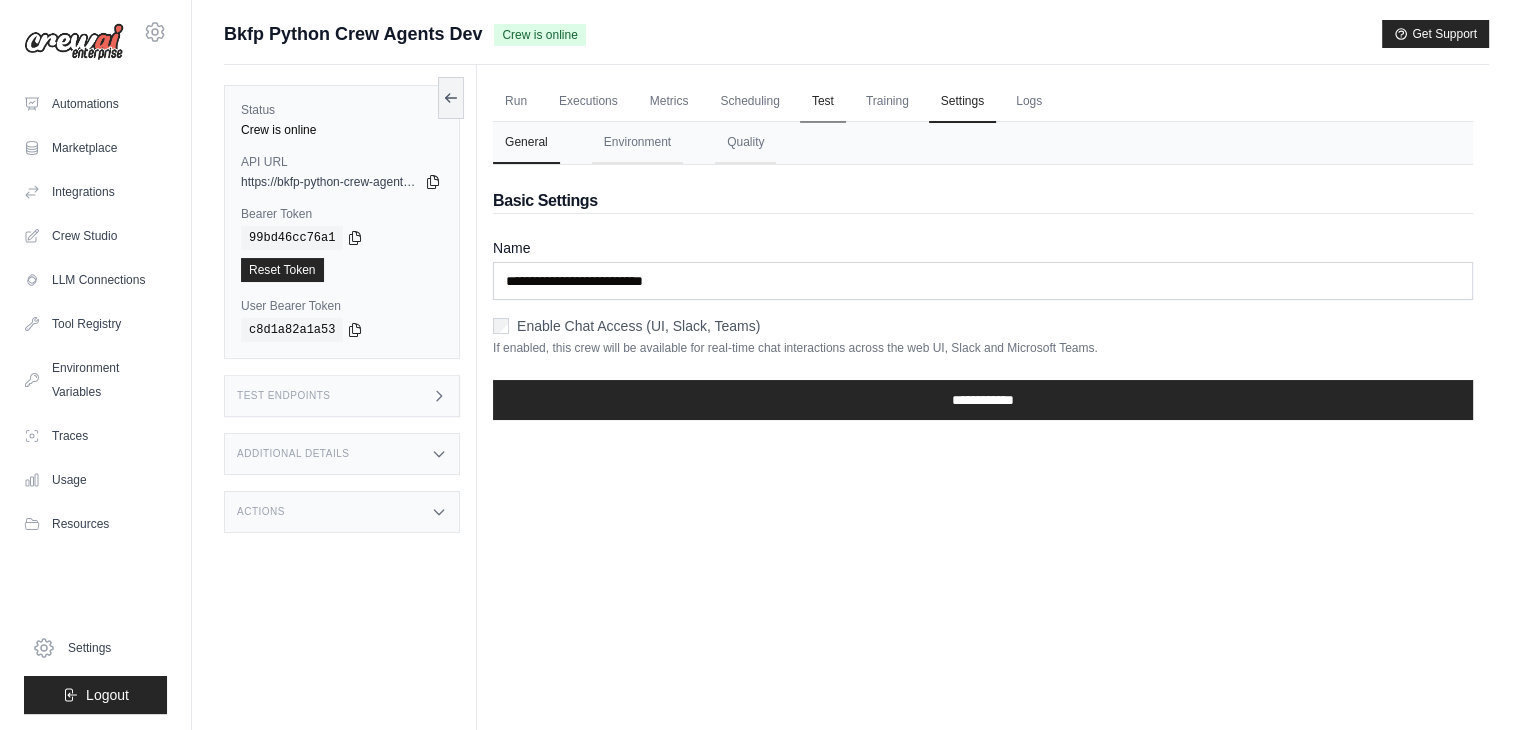 click on "Test" at bounding box center [823, 102] 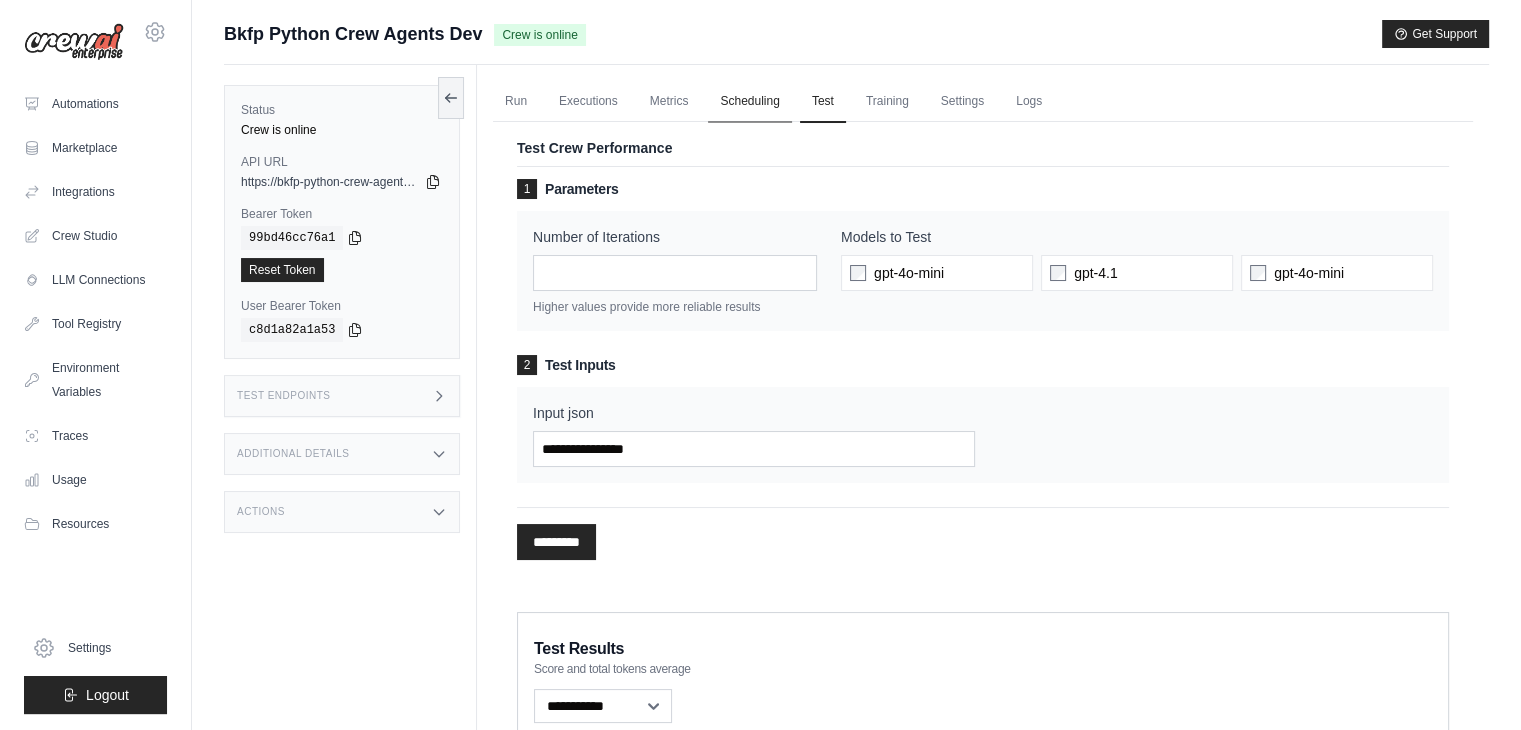 click on "Scheduling" at bounding box center [749, 102] 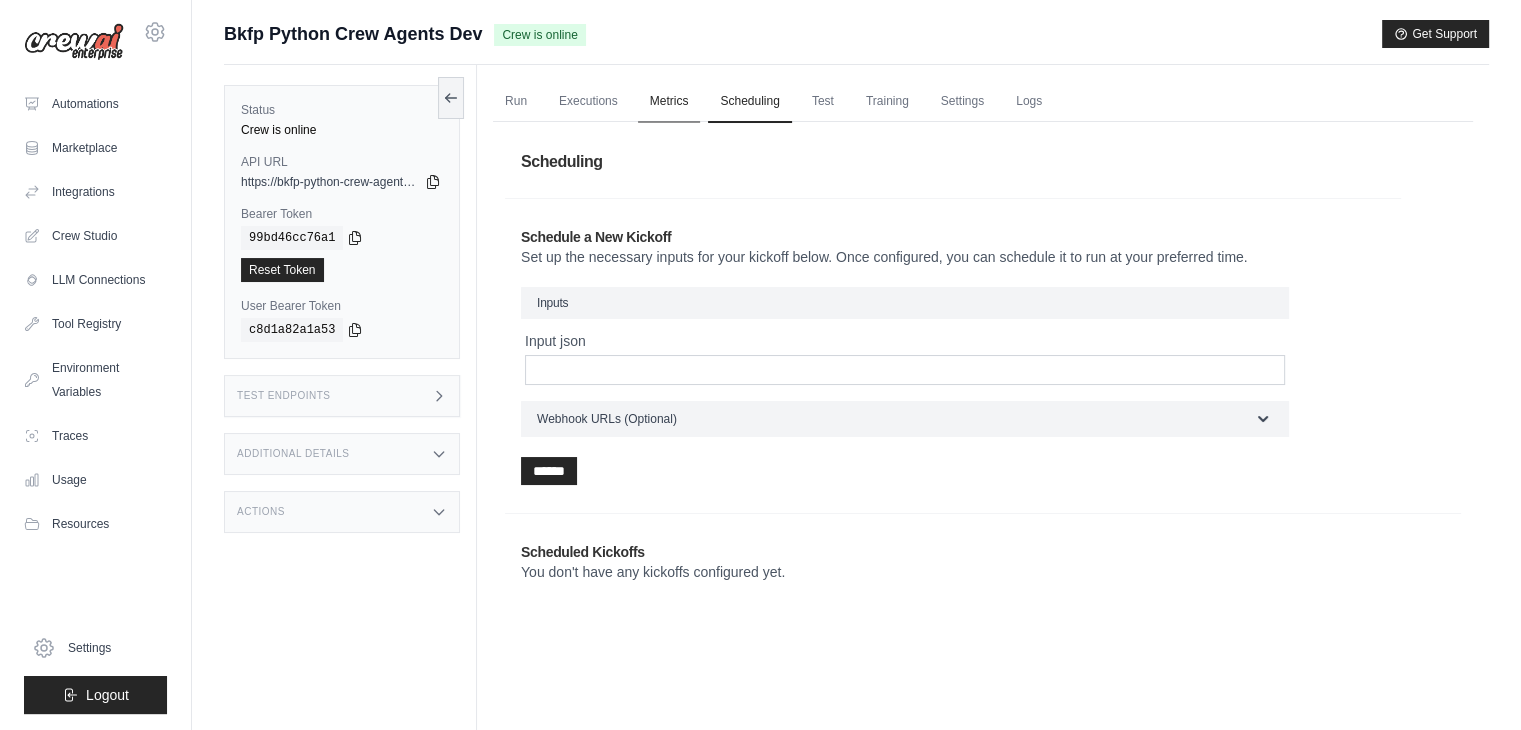 click on "Metrics" at bounding box center [669, 102] 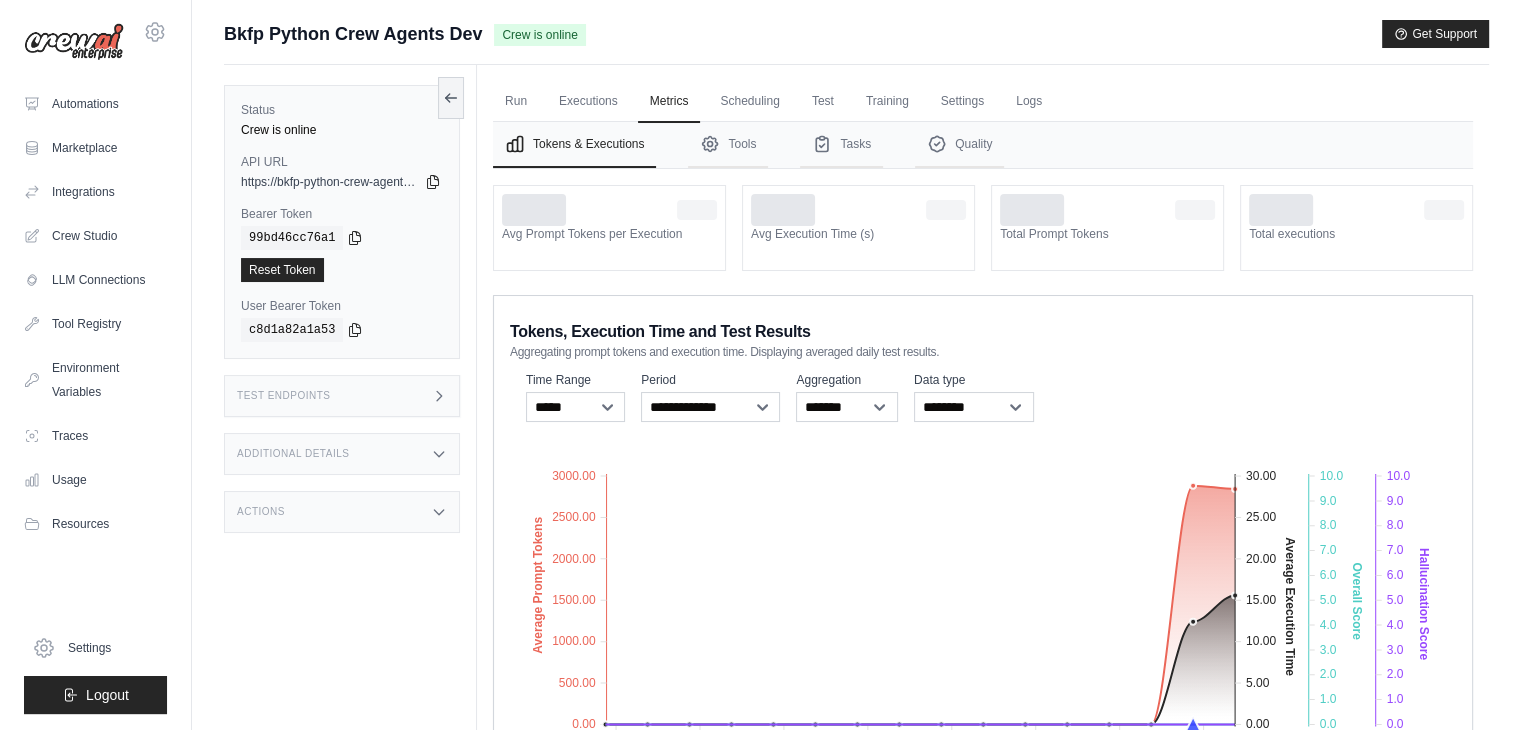 click on "Test Endpoints" at bounding box center [342, 396] 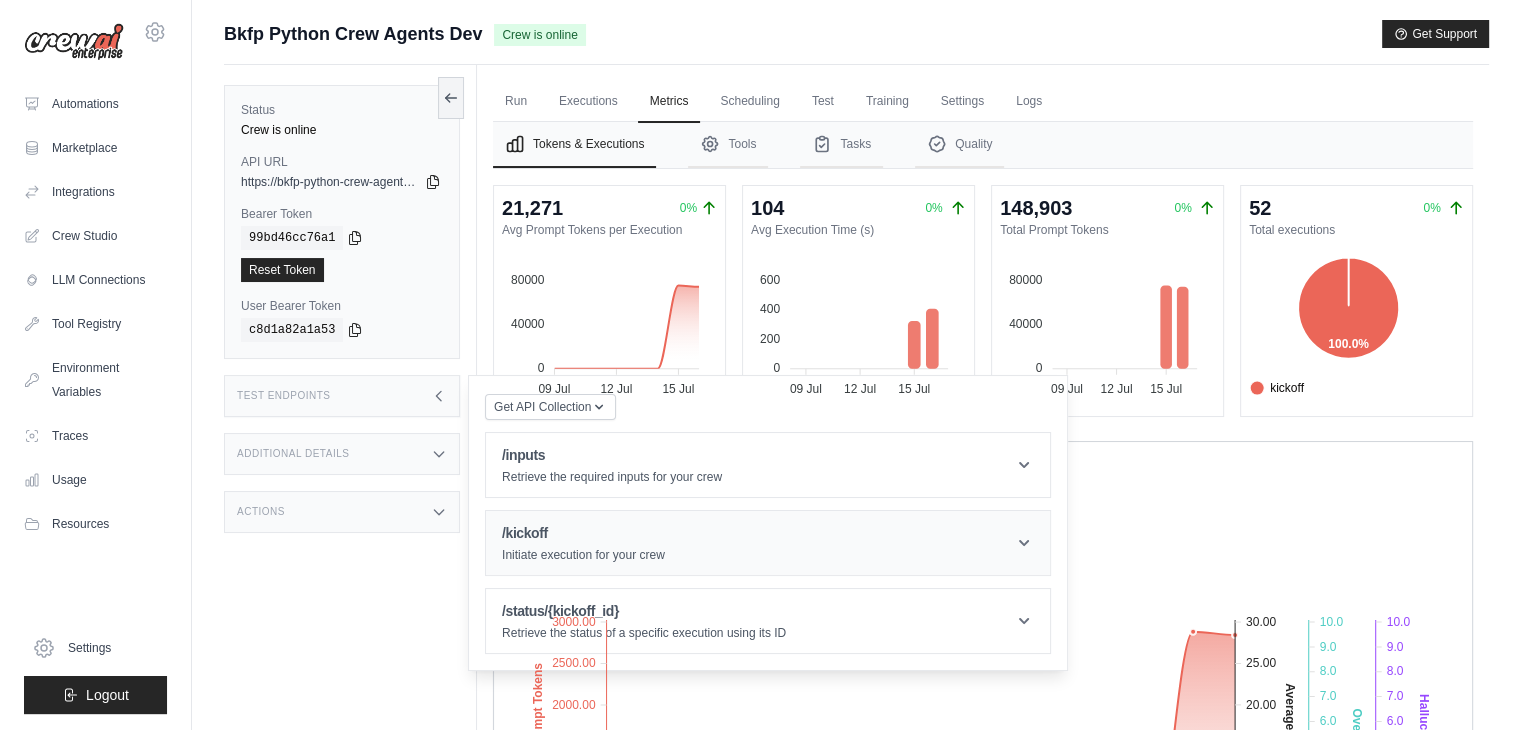 click on "/kickoff" at bounding box center (583, 533) 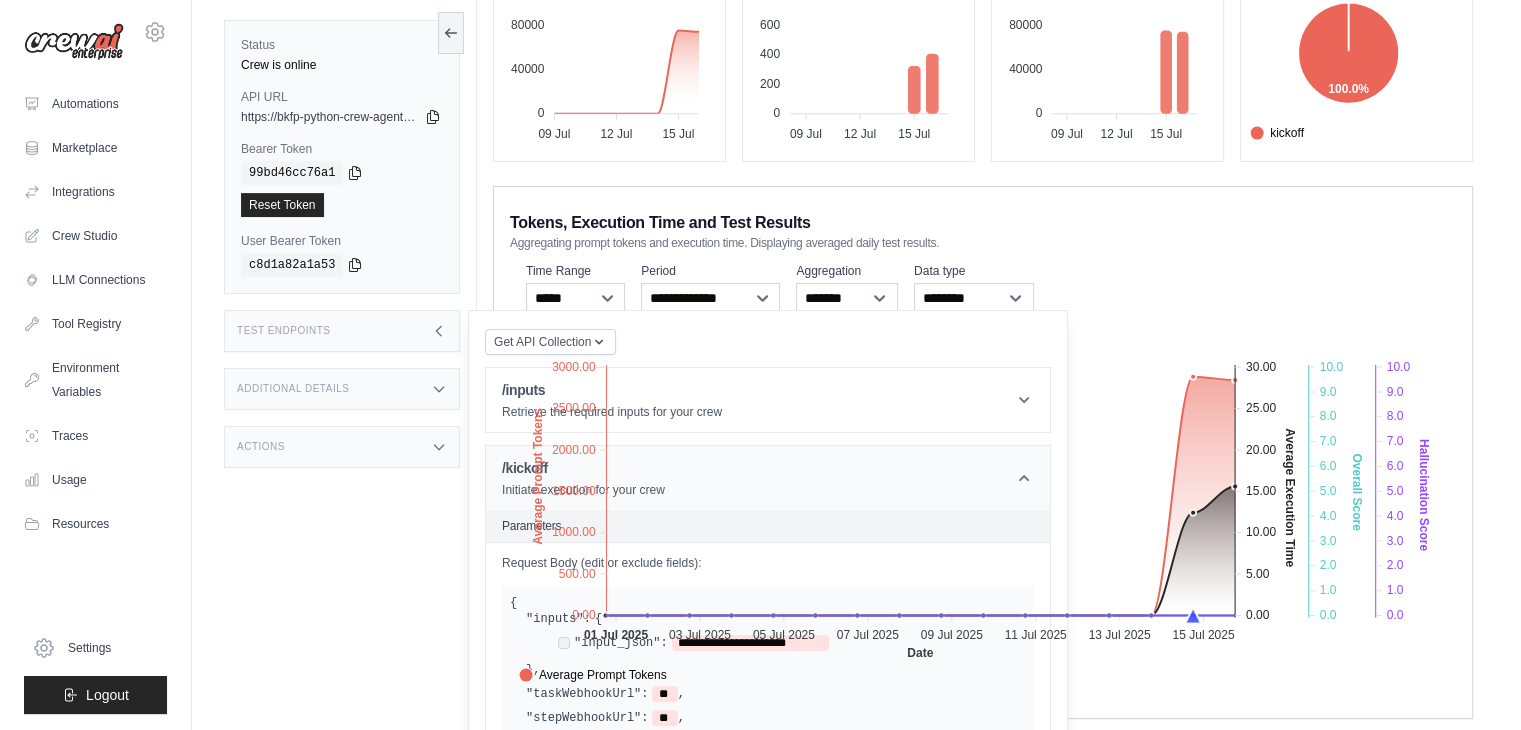 scroll, scrollTop: 264, scrollLeft: 0, axis: vertical 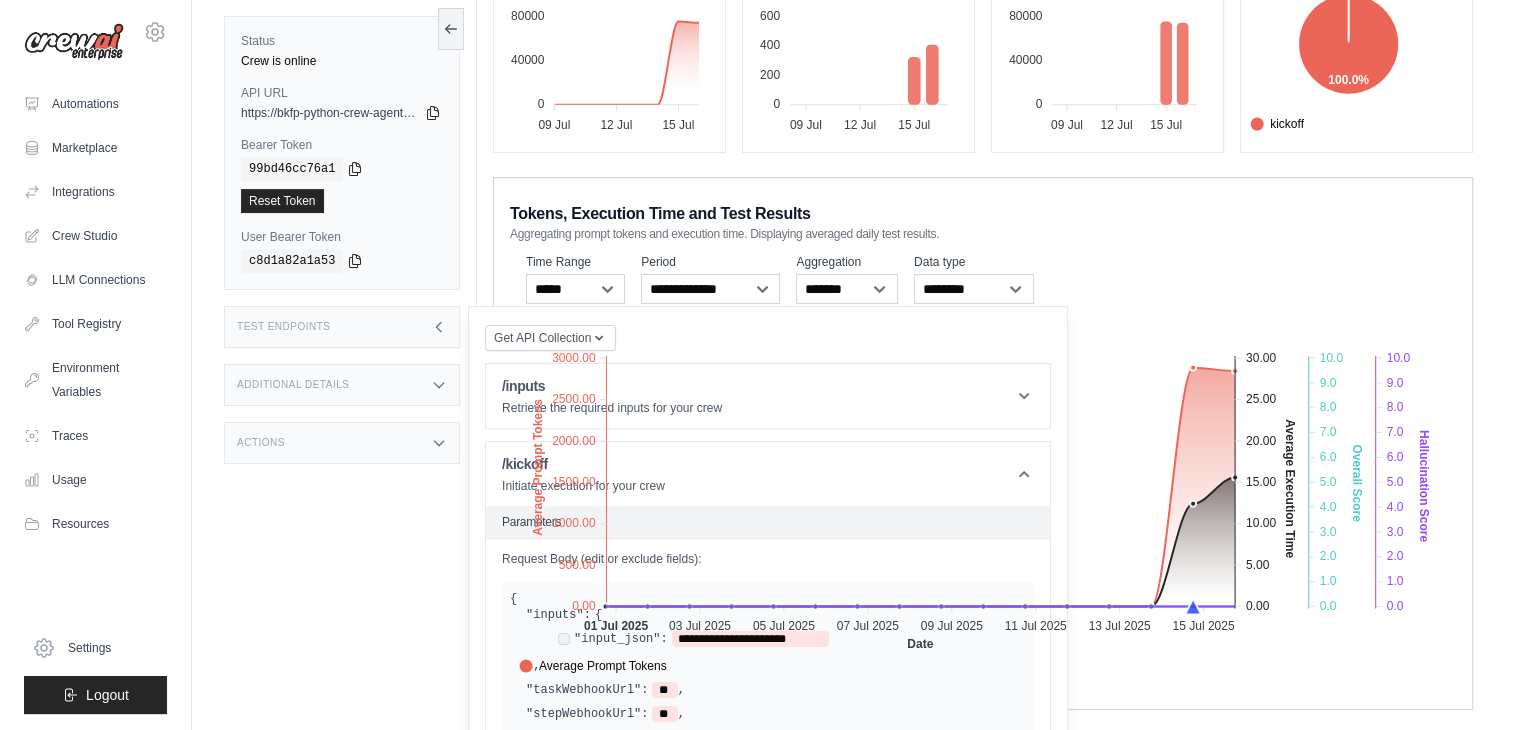 click on "Status
Crew is online
API URL
copied
https://[URL]
Bearer Token
copied
[TOKEN]
Reset Token
User Bearer Token" at bounding box center [350, 361] 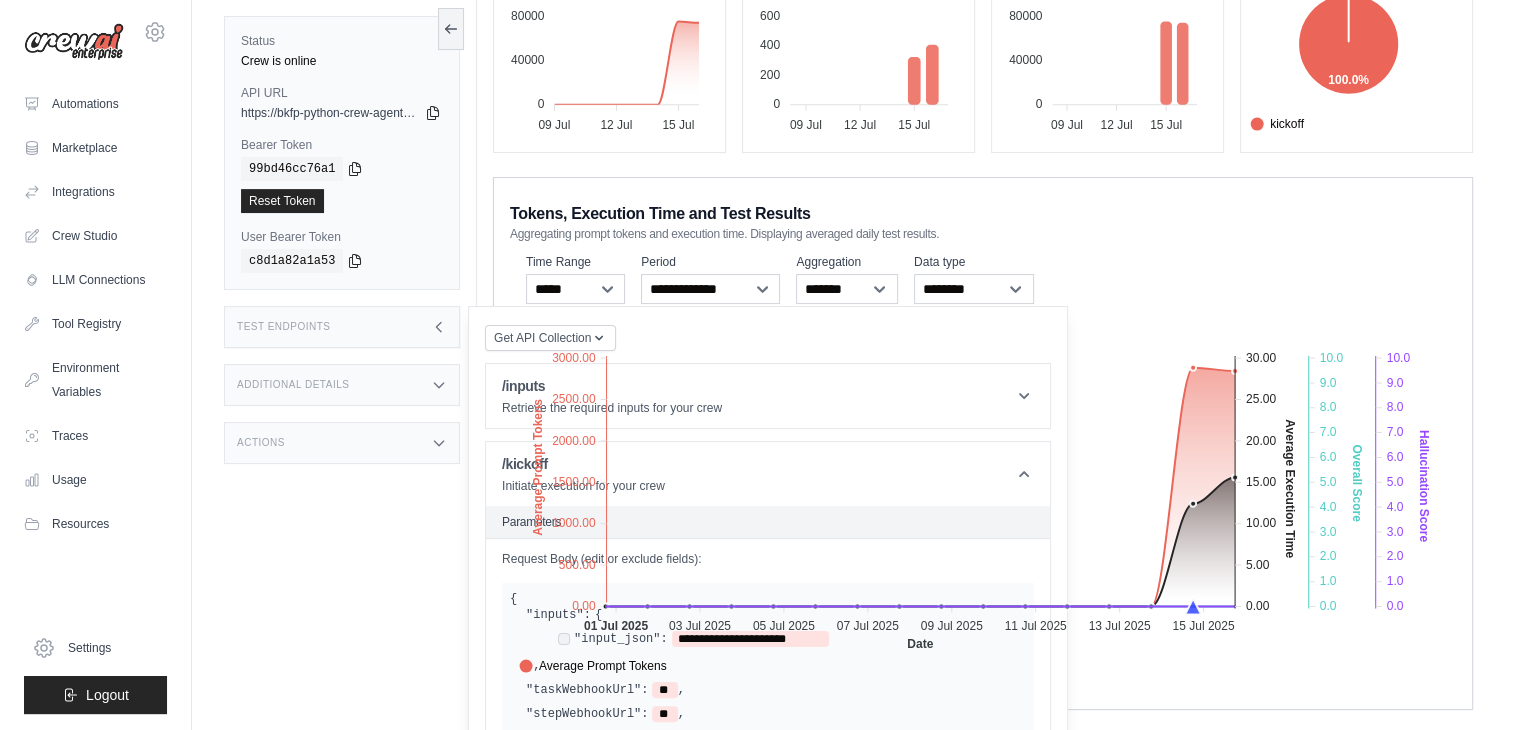 click on "Test Endpoints" at bounding box center (342, 327) 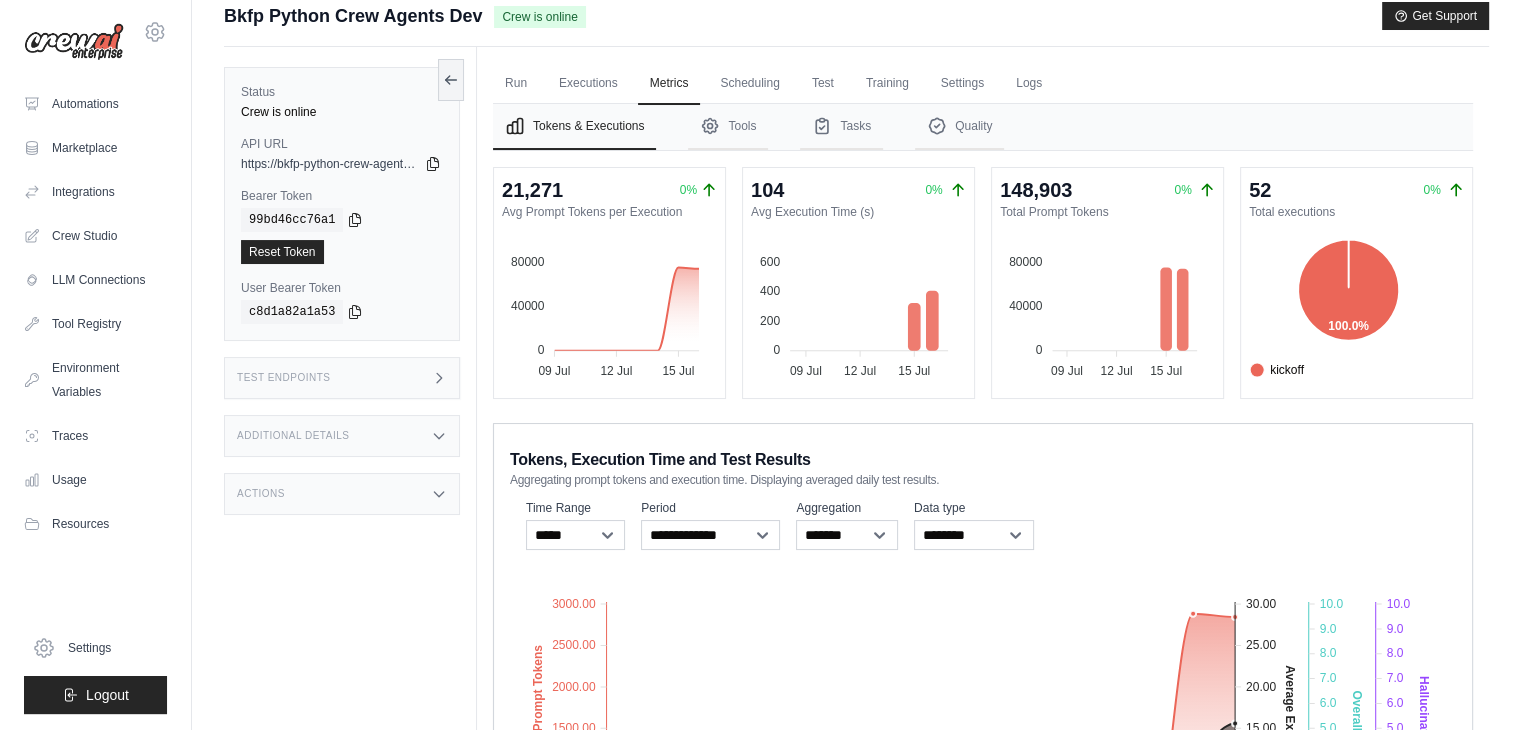 scroll, scrollTop: 0, scrollLeft: 0, axis: both 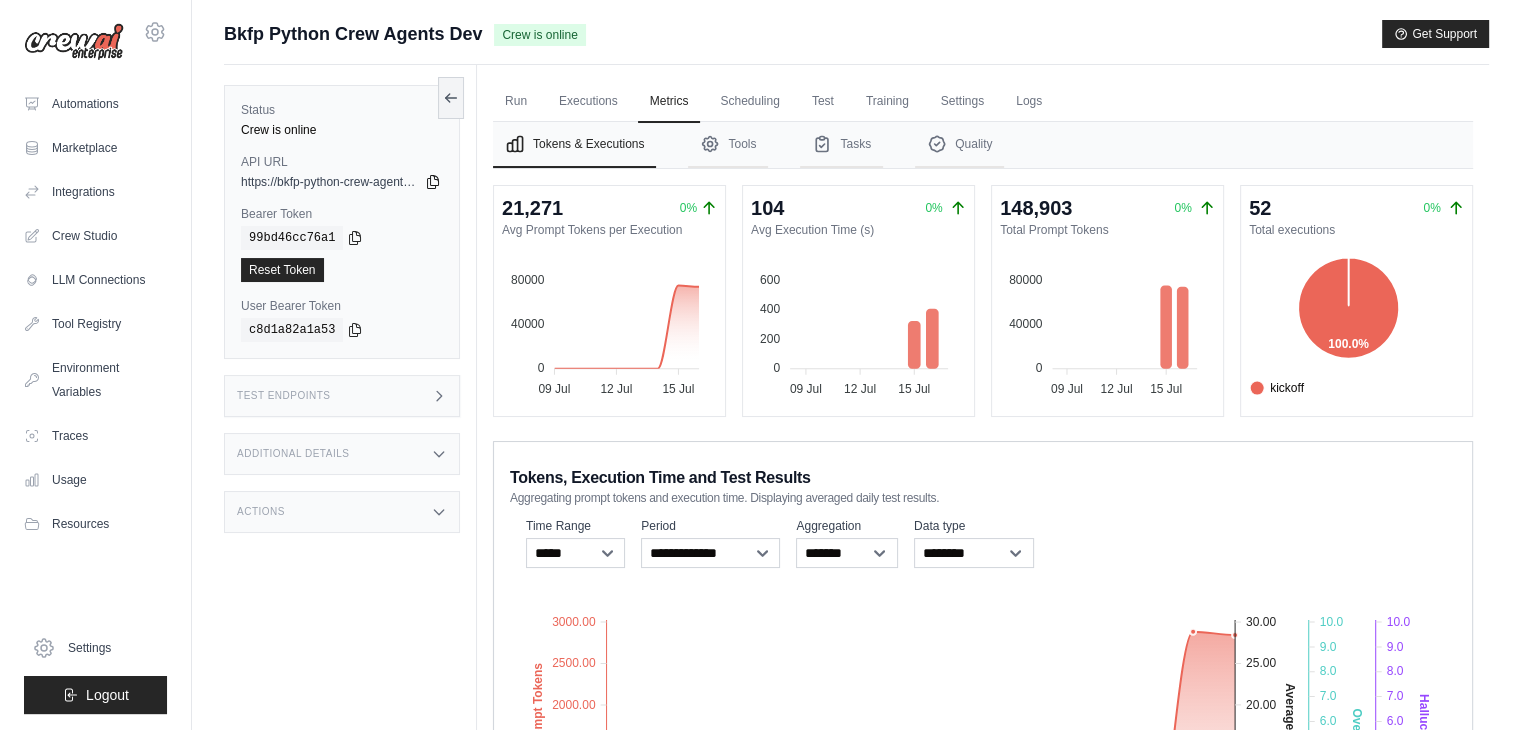 click 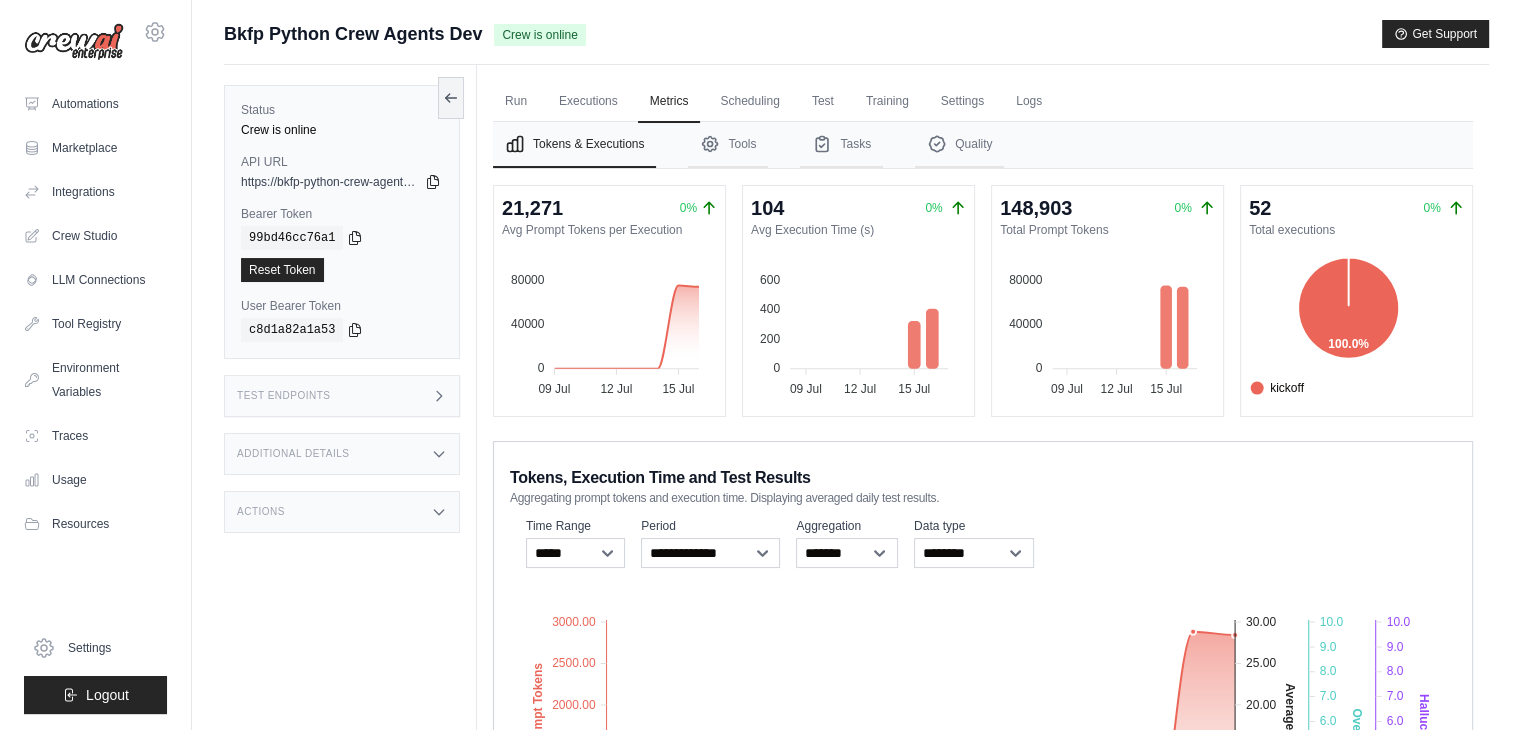 click on "Submit a support request
Describe your issue or question  *
Please be specific about what you're trying to achieve and any error messages you're seeing. Our expert team is ready to help and will respond as quickly as possible.
Cancel
Submit Request
Bkfp Python Crew Agents Dev
Crew is online" at bounding box center (856, 42) 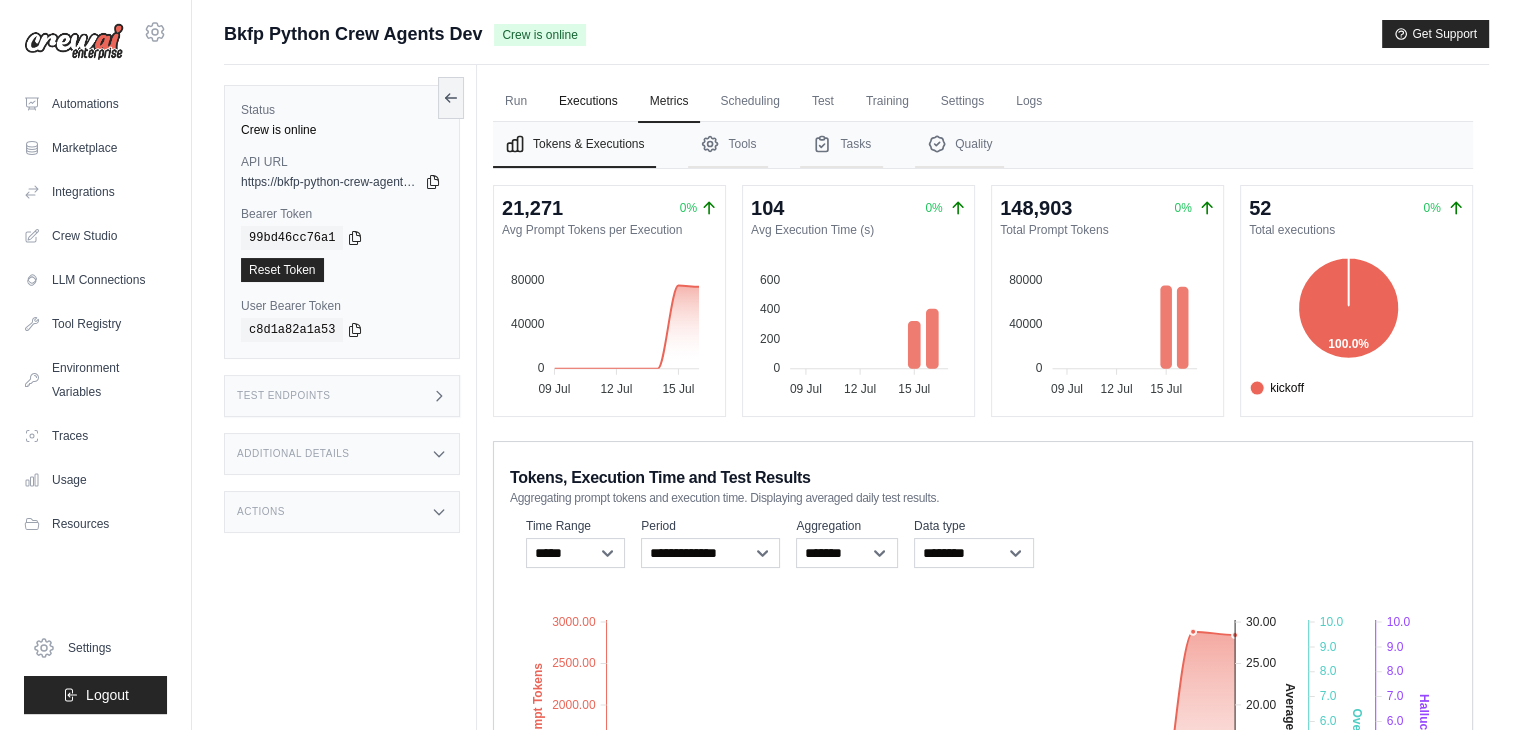 click on "Executions" at bounding box center [588, 102] 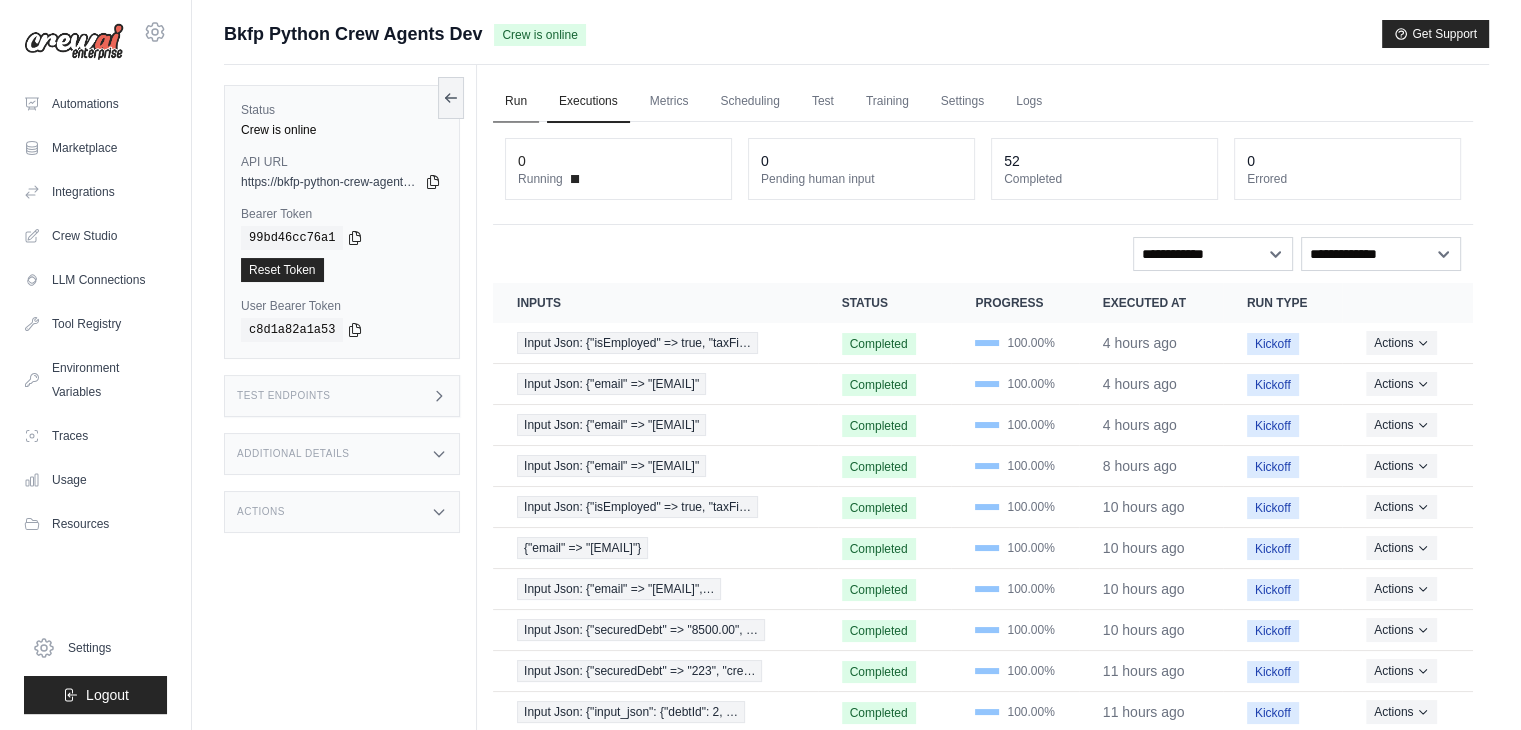 click on "Run" at bounding box center [516, 102] 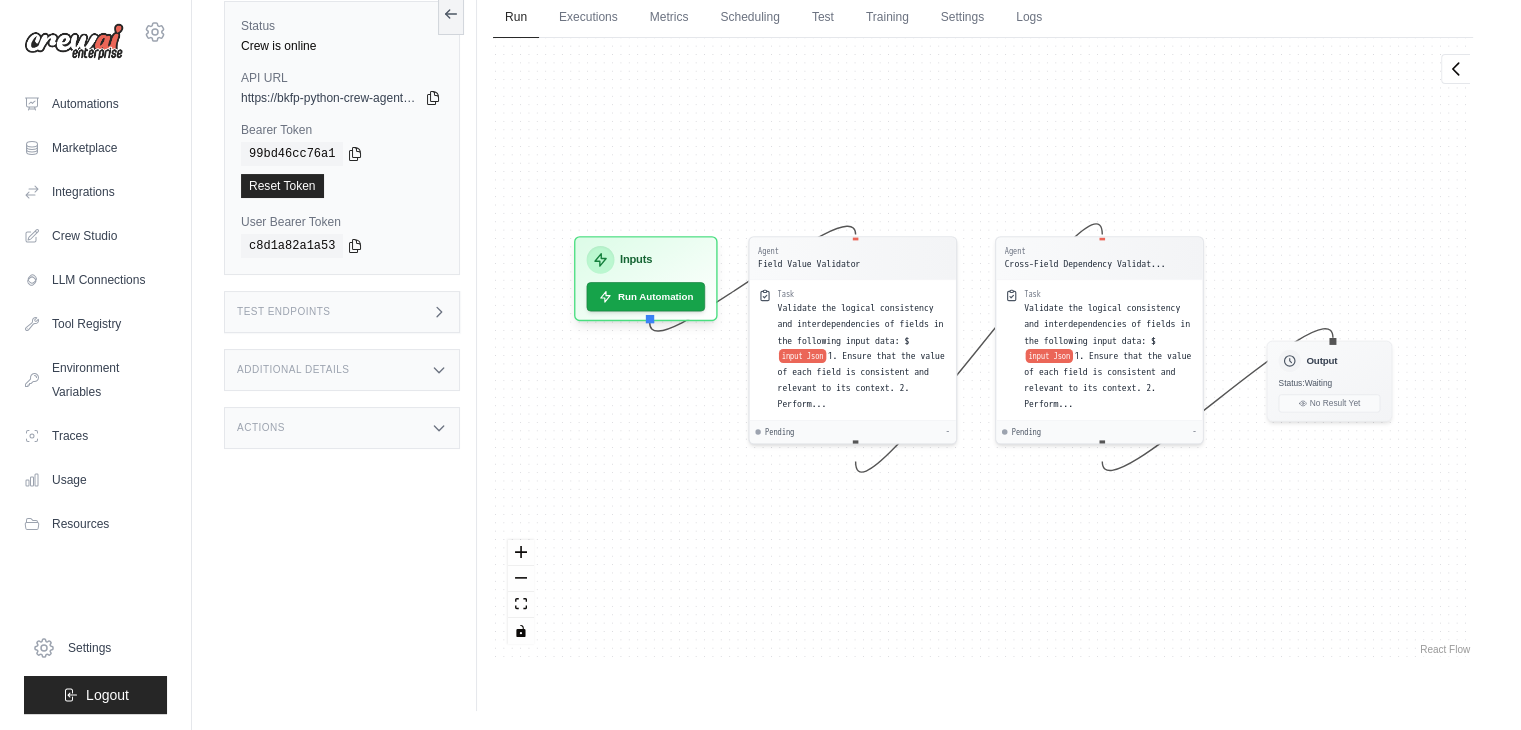 scroll, scrollTop: 0, scrollLeft: 0, axis: both 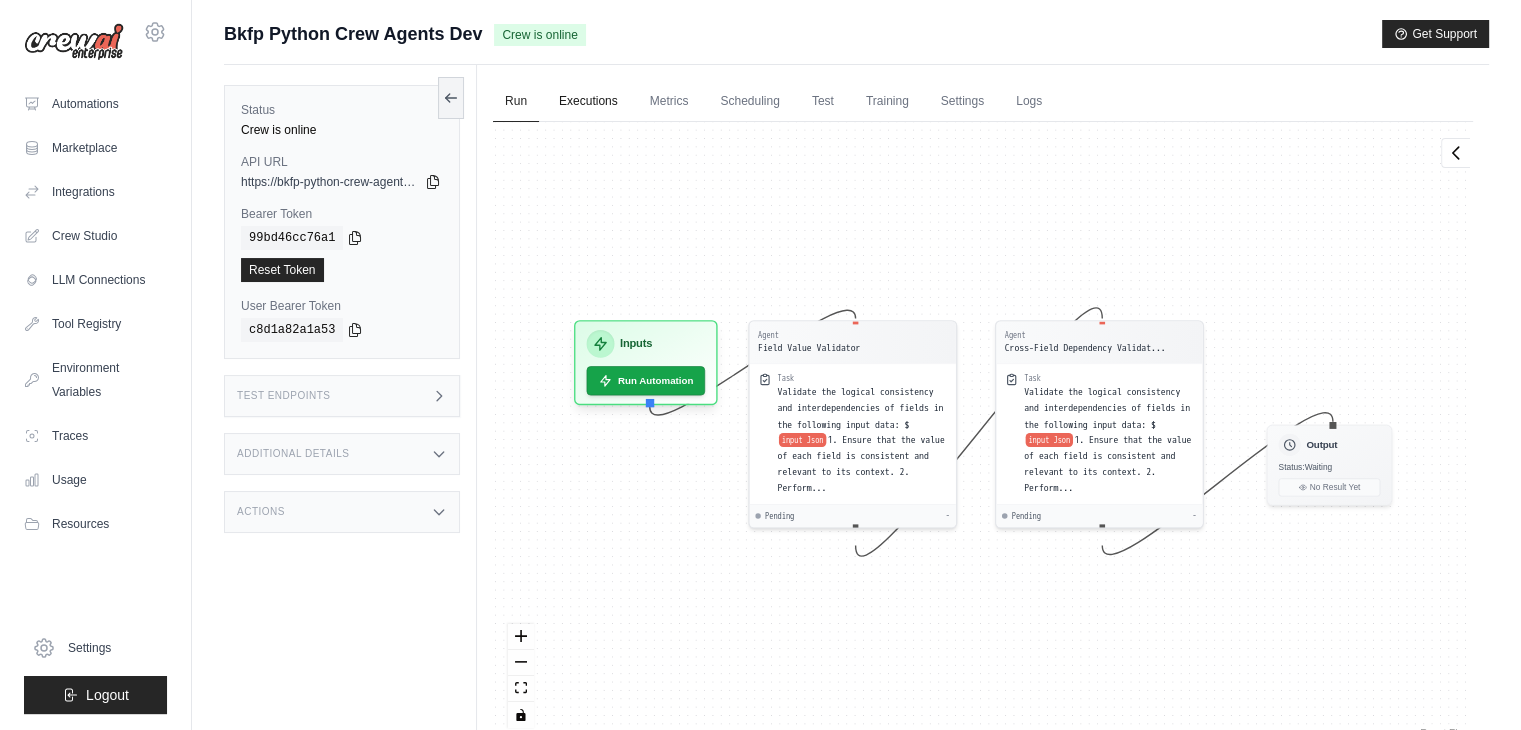 click on "Executions" at bounding box center (588, 102) 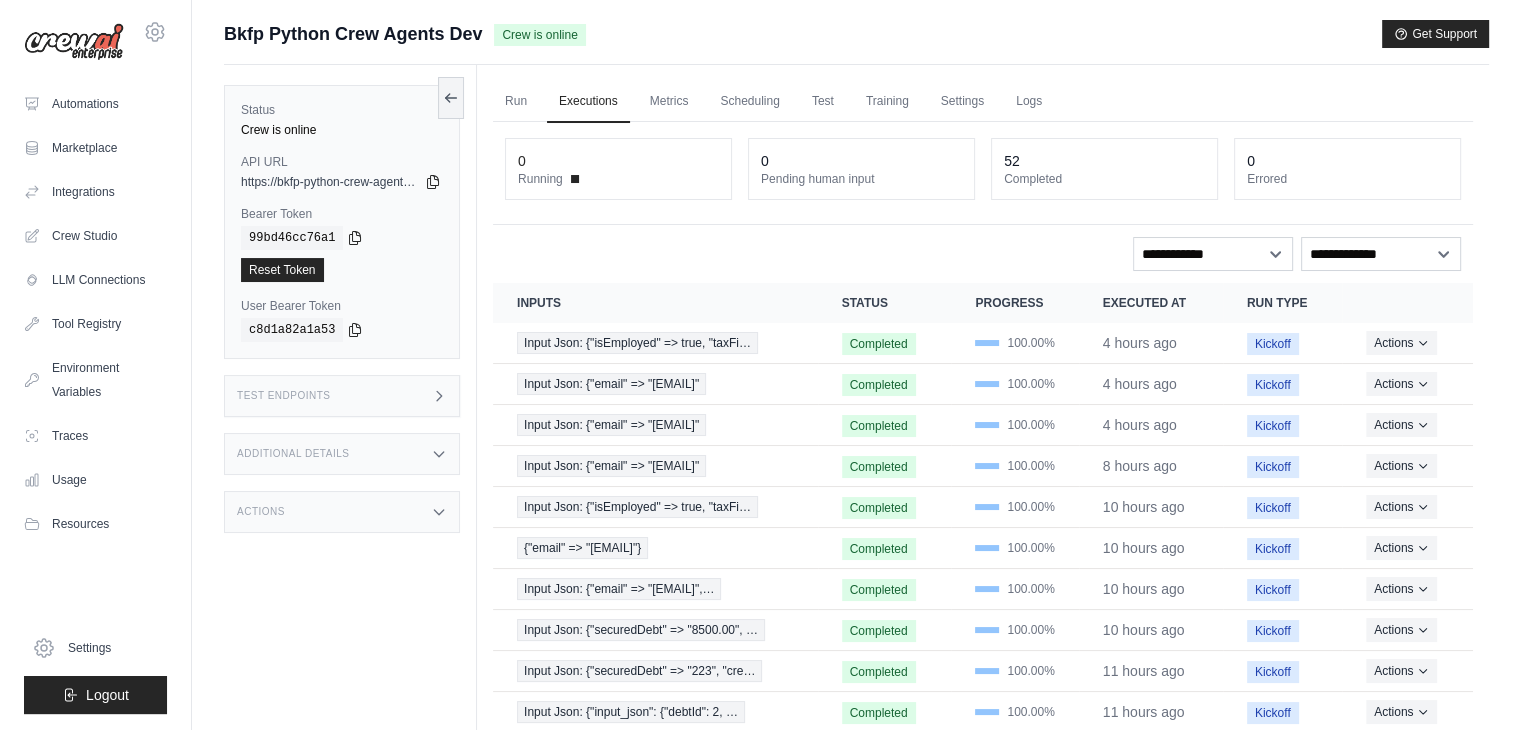click on "Actions" at bounding box center (342, 512) 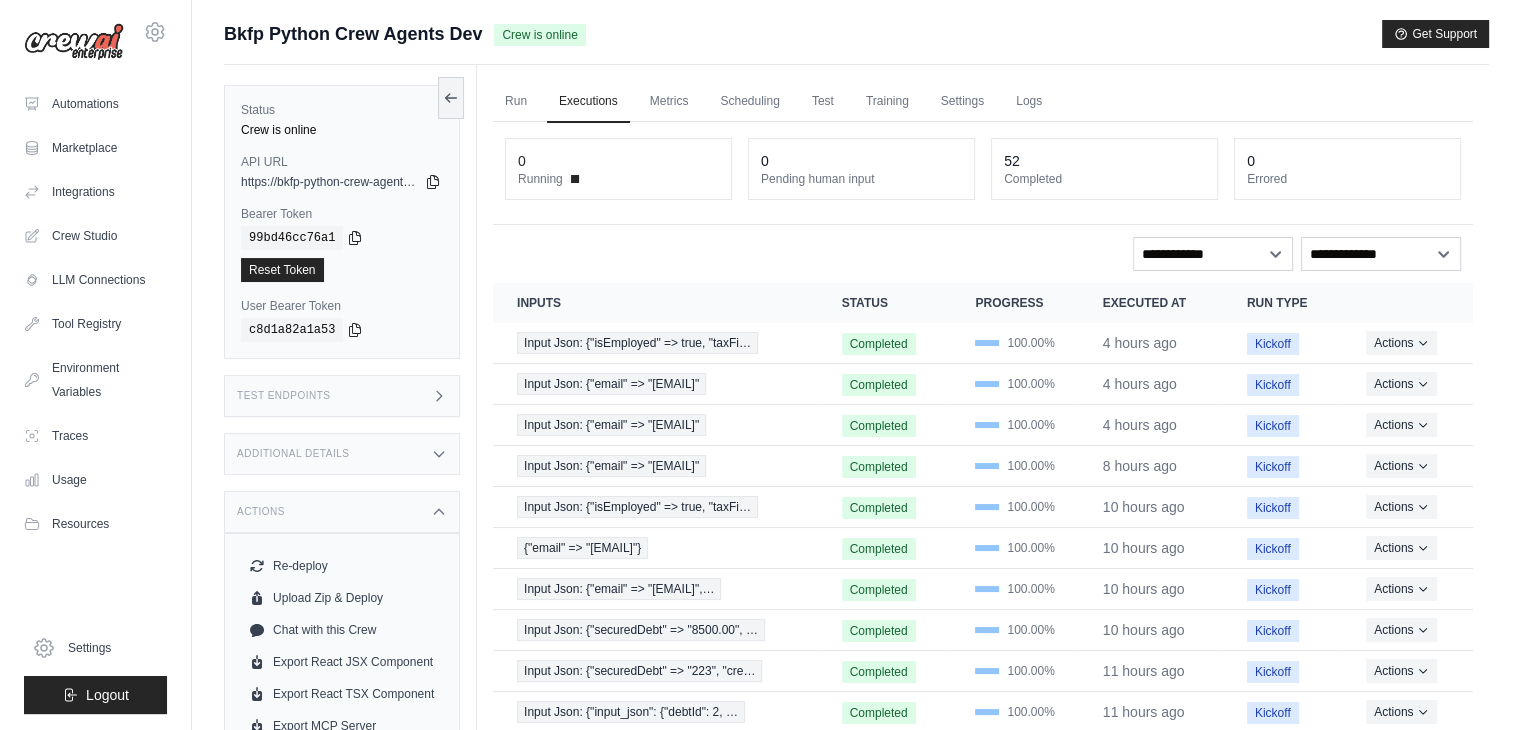 scroll, scrollTop: 94, scrollLeft: 0, axis: vertical 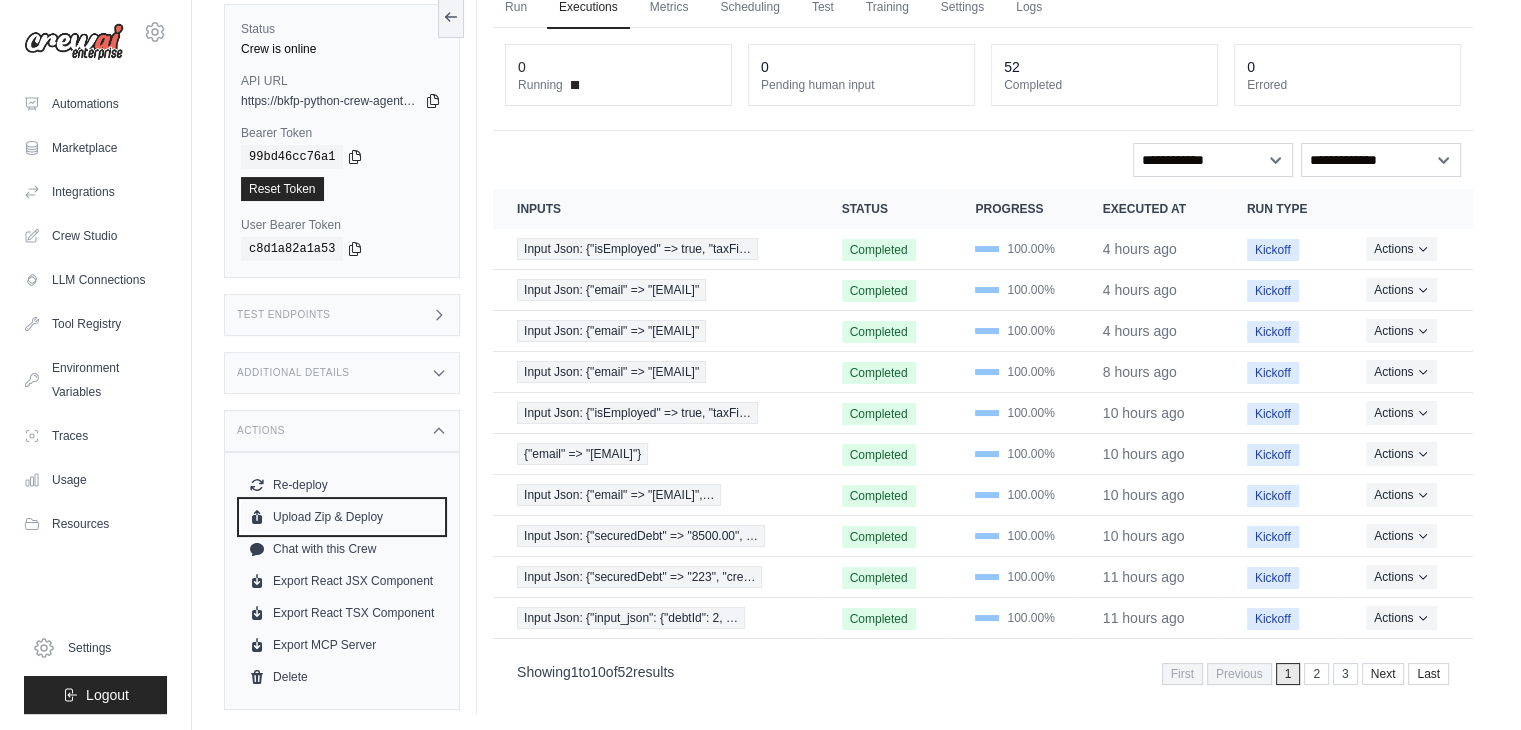 click on "Upload Zip & Deploy" at bounding box center [342, 517] 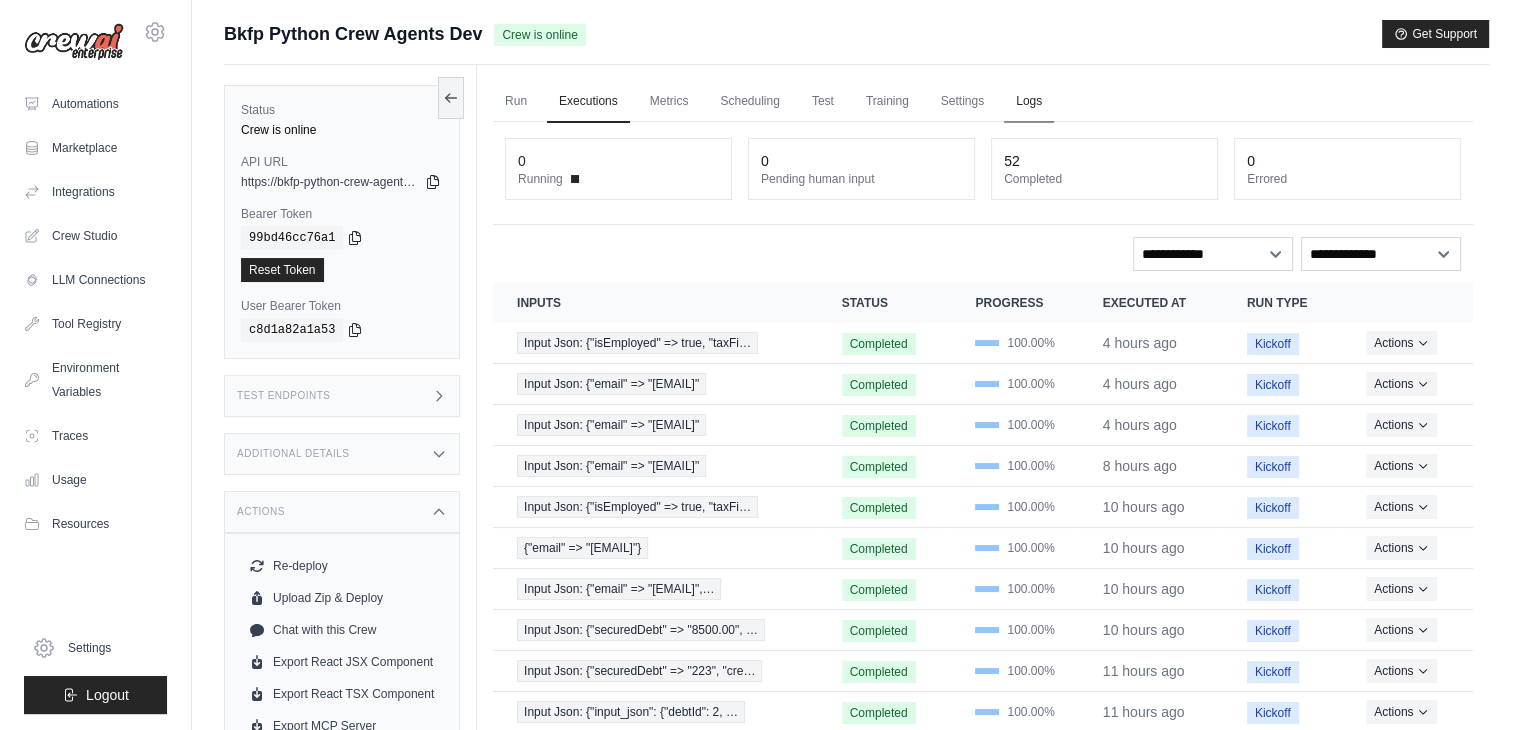 click on "Logs" at bounding box center [1029, 102] 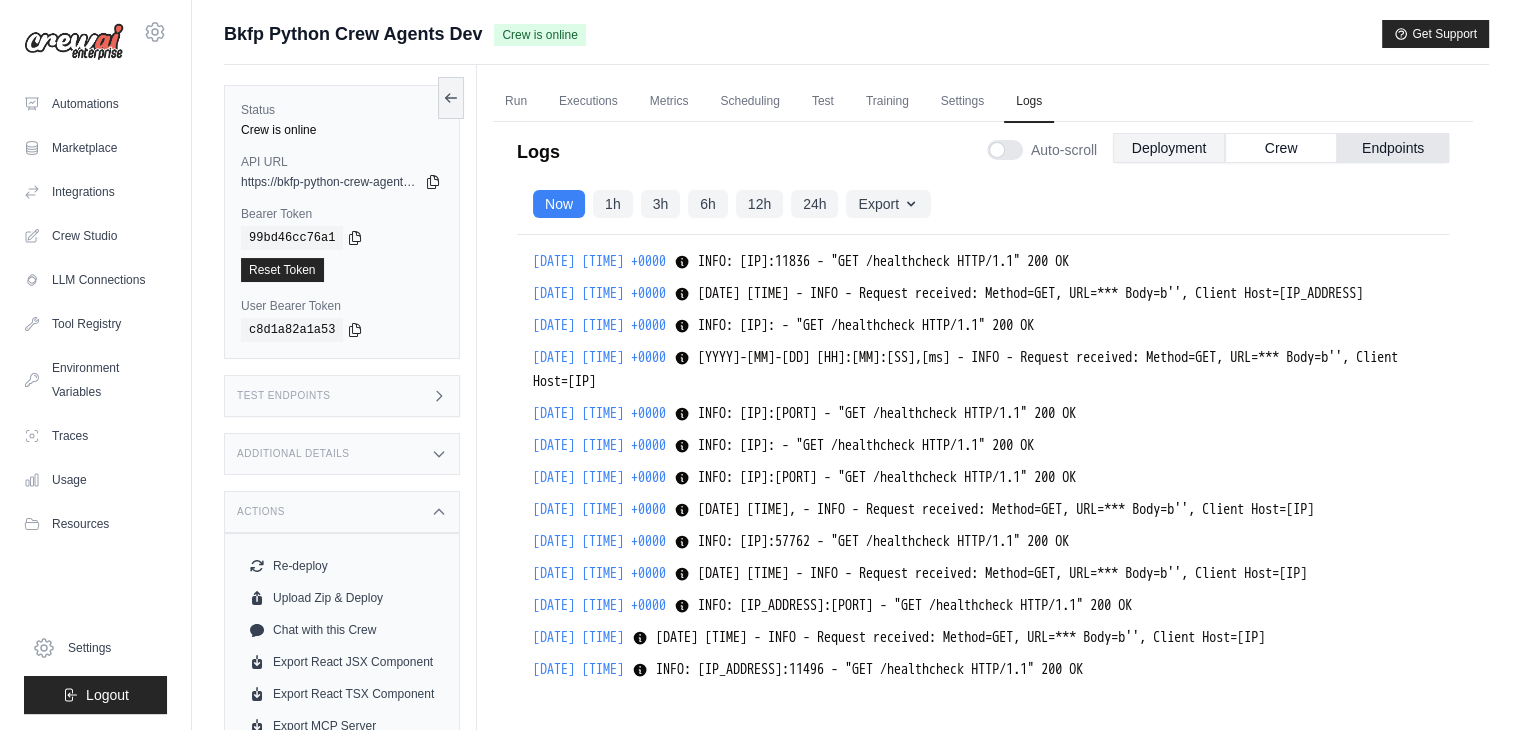 click on "Deployment" at bounding box center (1169, 148) 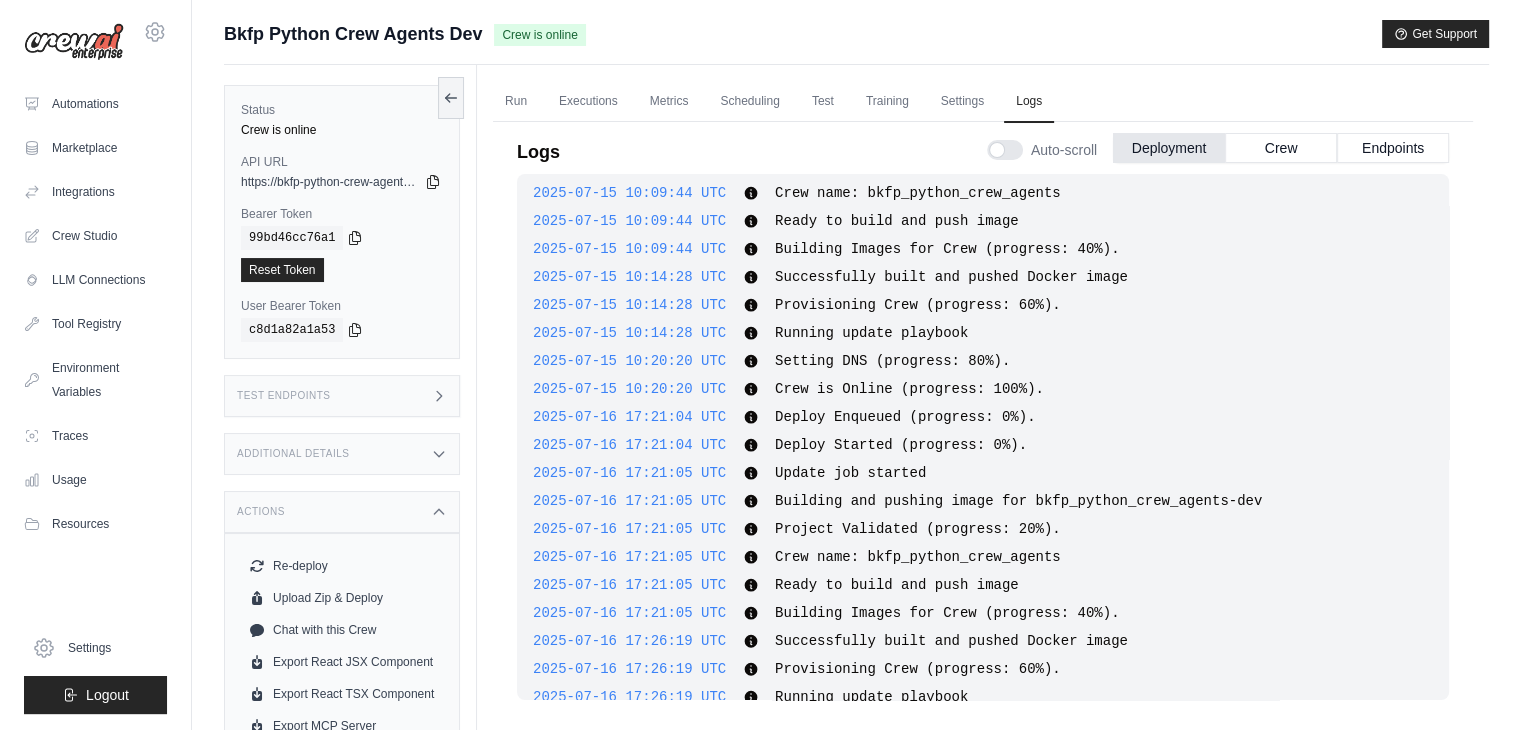 scroll, scrollTop: 1326, scrollLeft: 0, axis: vertical 